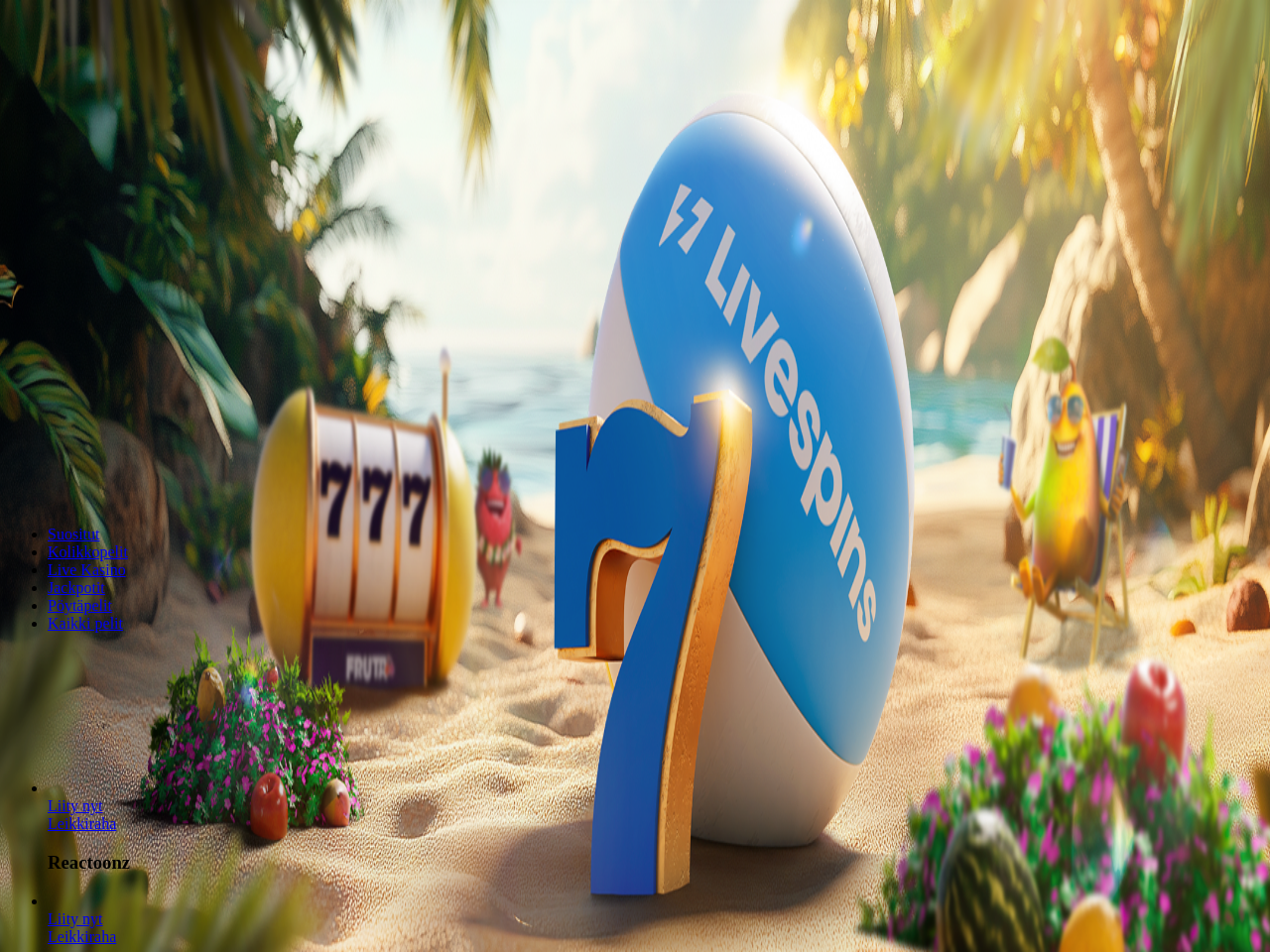 click on "***" at bounding box center [78, 425] 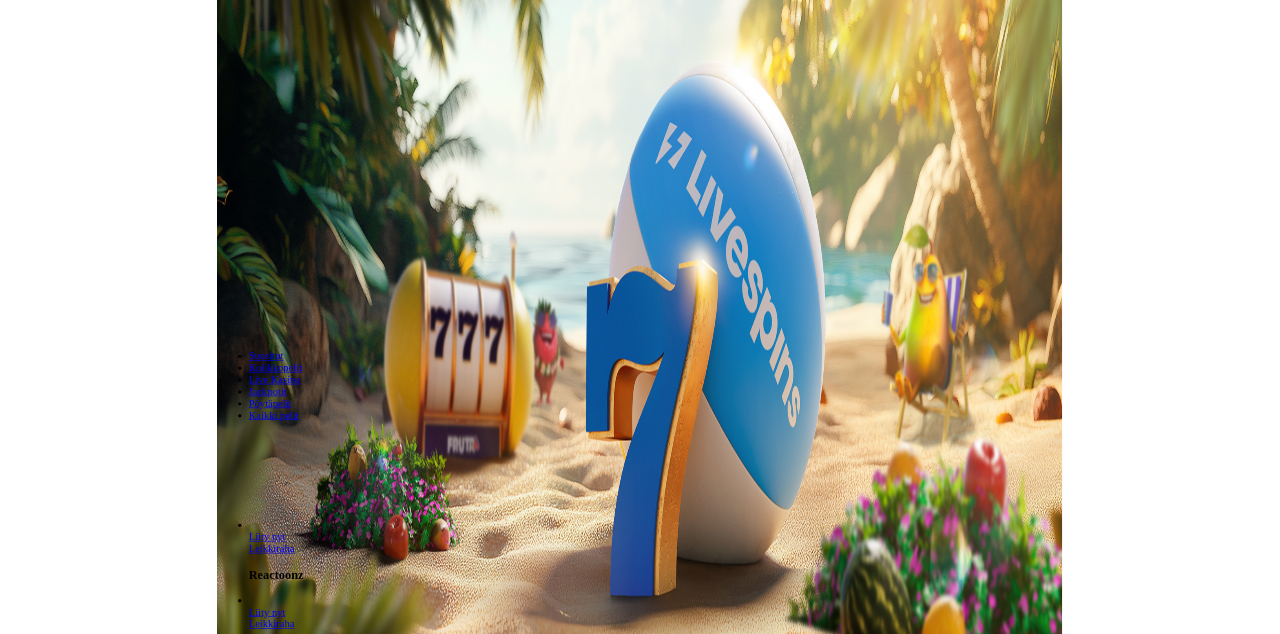 scroll, scrollTop: 0, scrollLeft: 0, axis: both 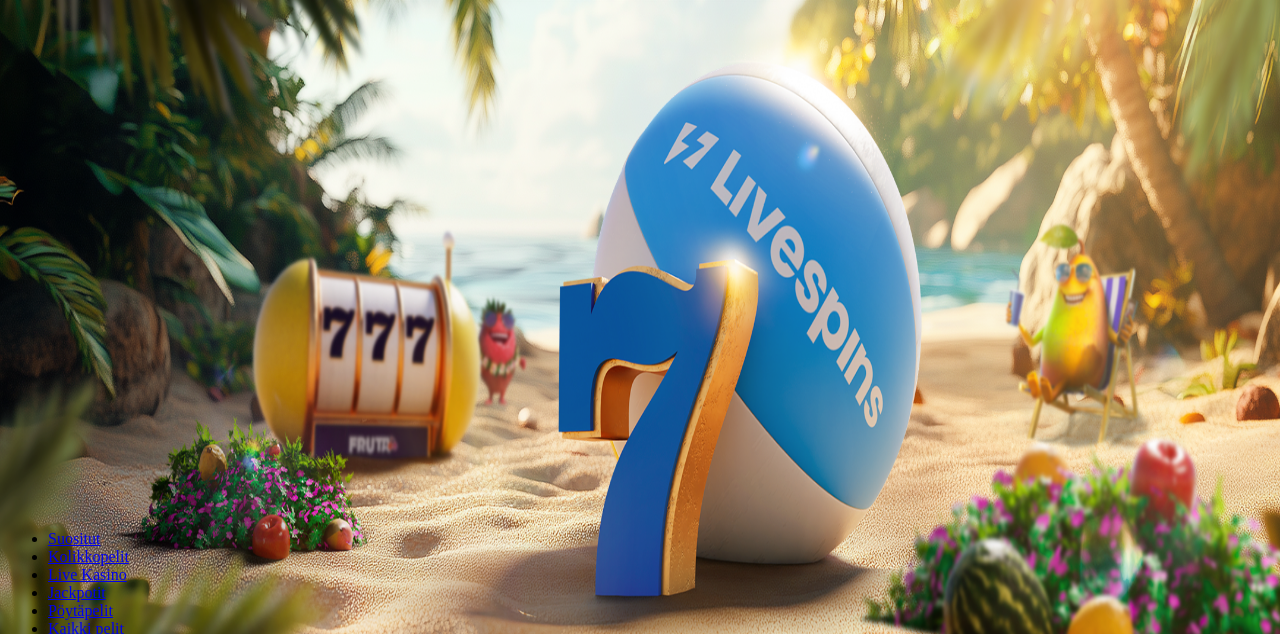 click on "Talletus" at bounding box center [38, 72] 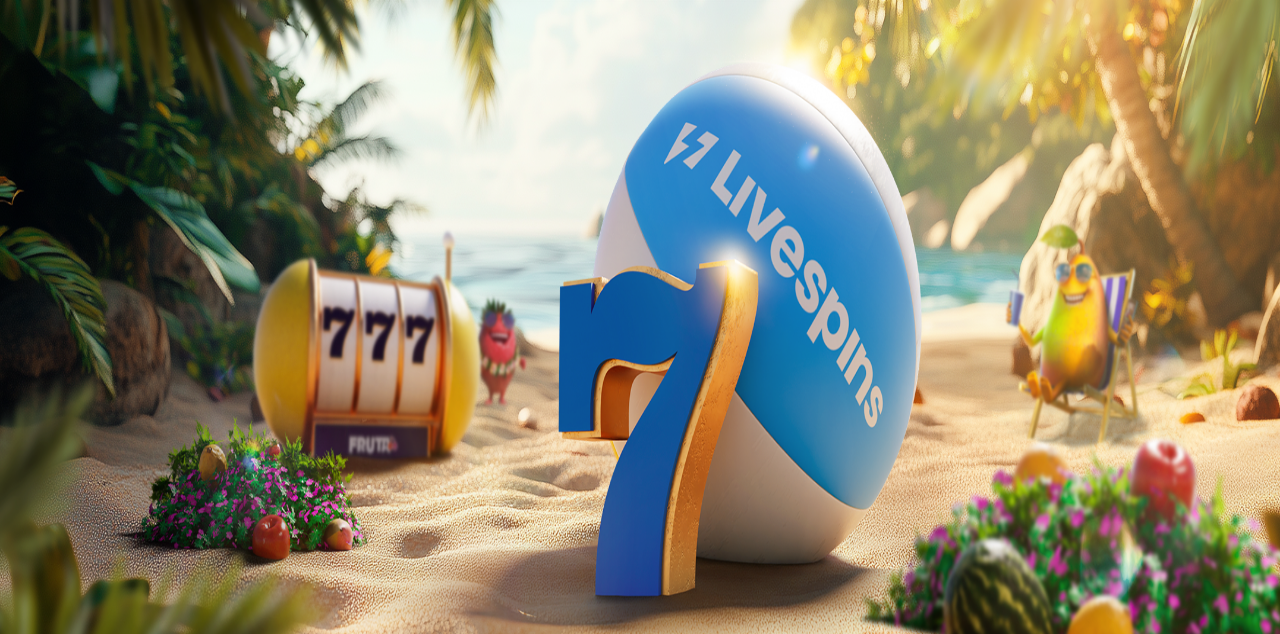 click on "***" at bounding box center (79, 468) 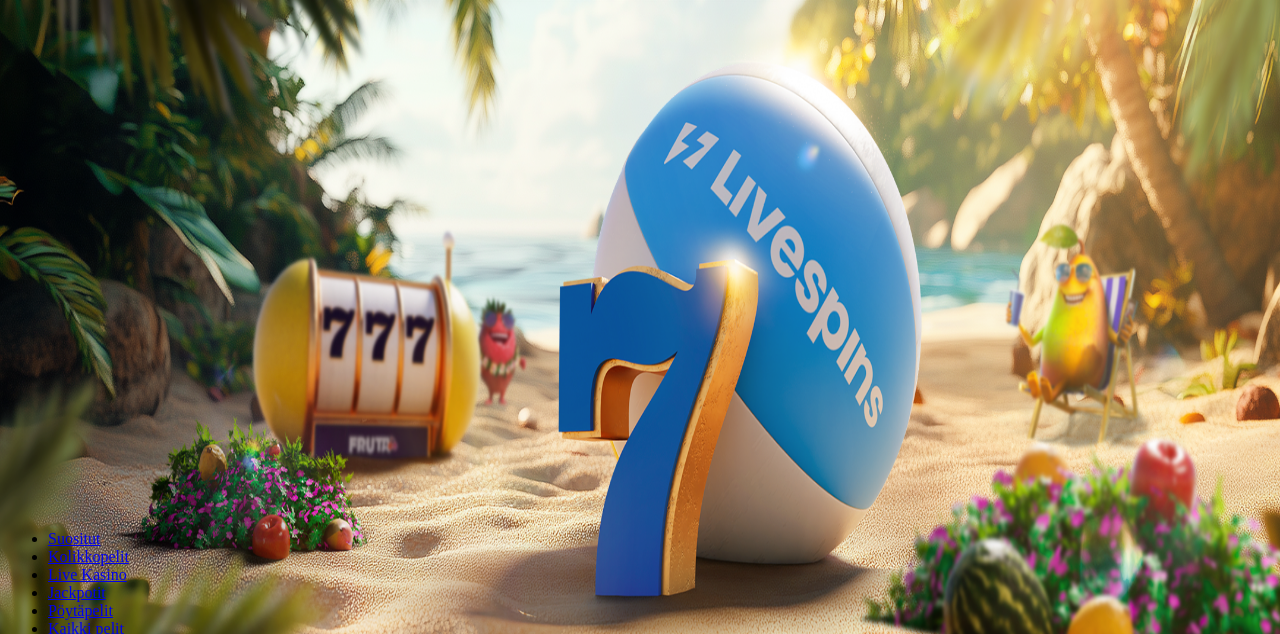 click on "Talletus € 0.00" at bounding box center (57, 72) 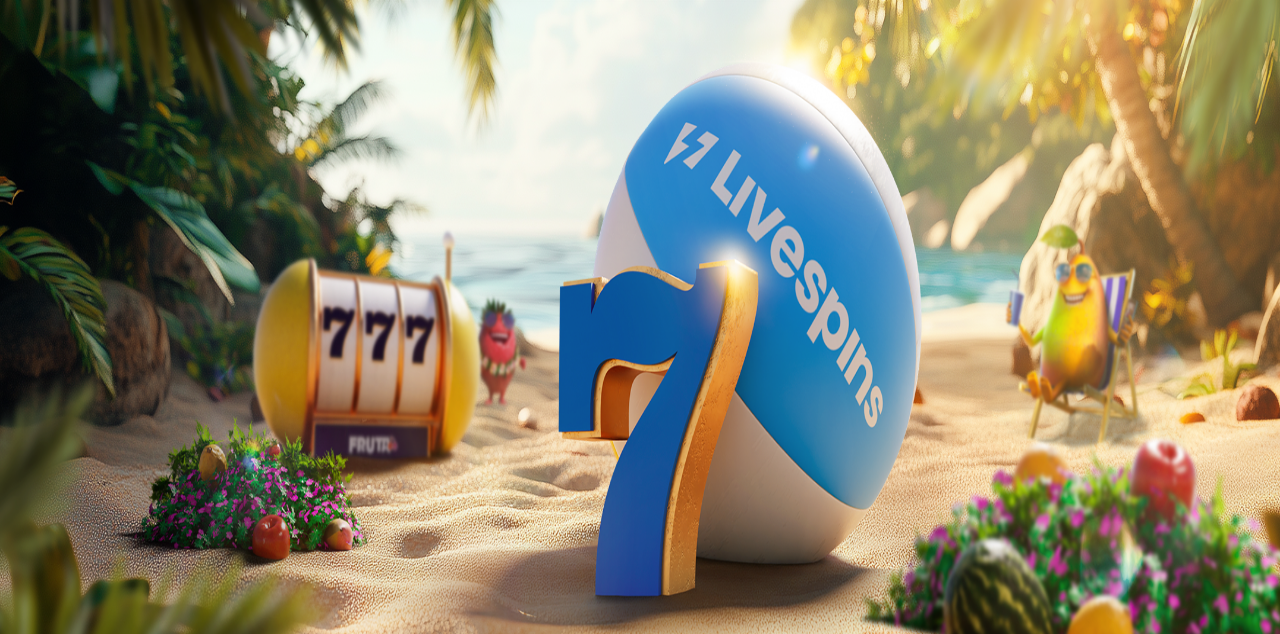 click on "***" at bounding box center (79, 468) 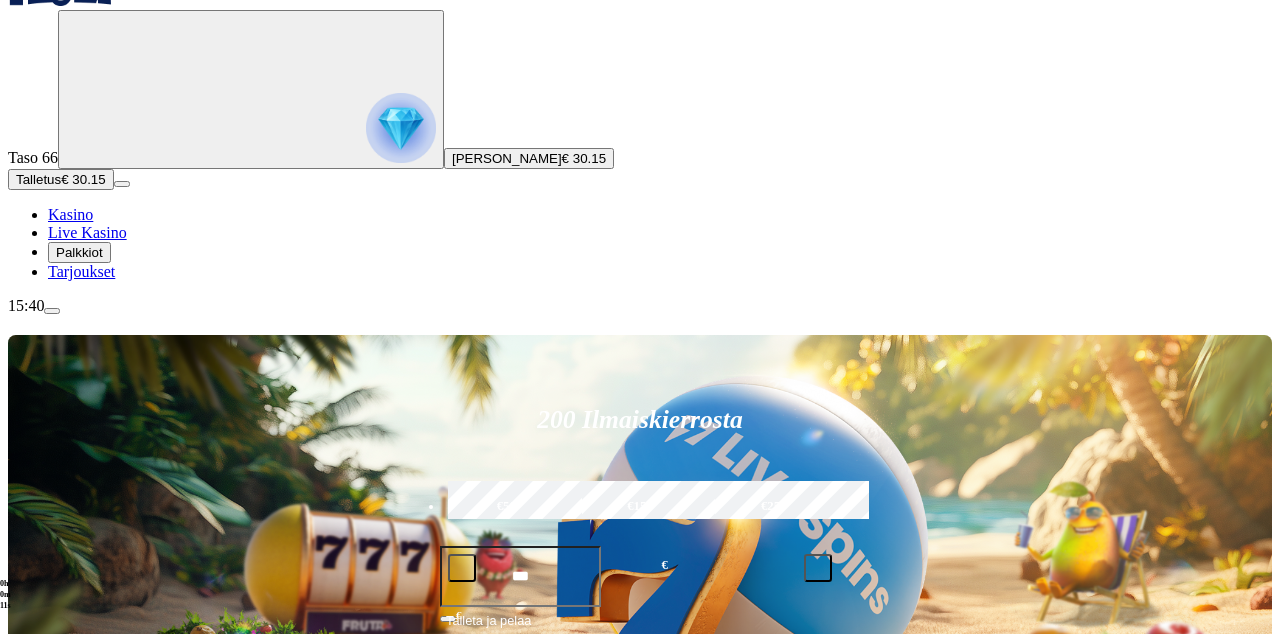 scroll, scrollTop: 53, scrollLeft: 0, axis: vertical 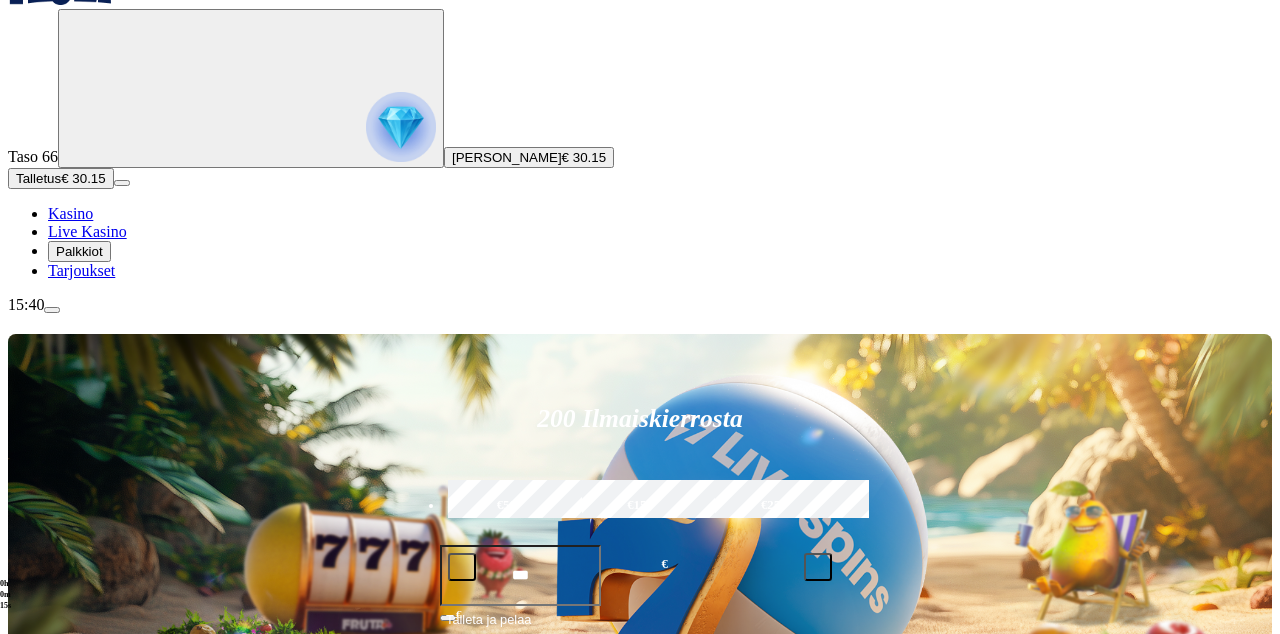 click at bounding box center (901, 846) 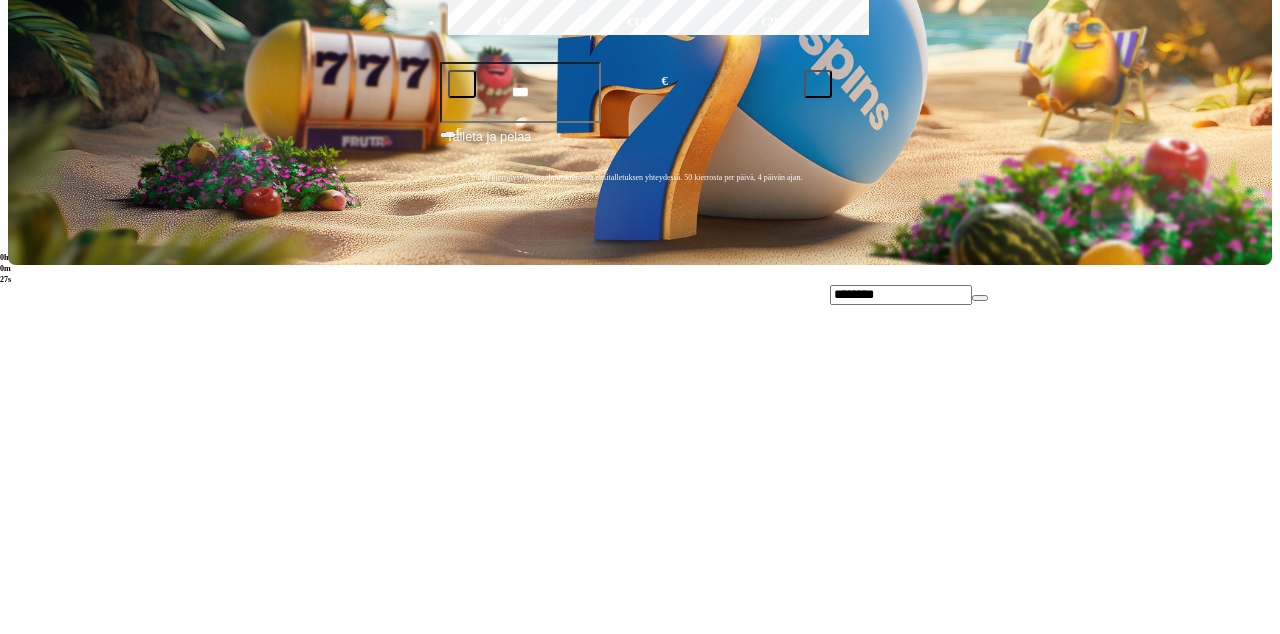 scroll, scrollTop: 211, scrollLeft: 0, axis: vertical 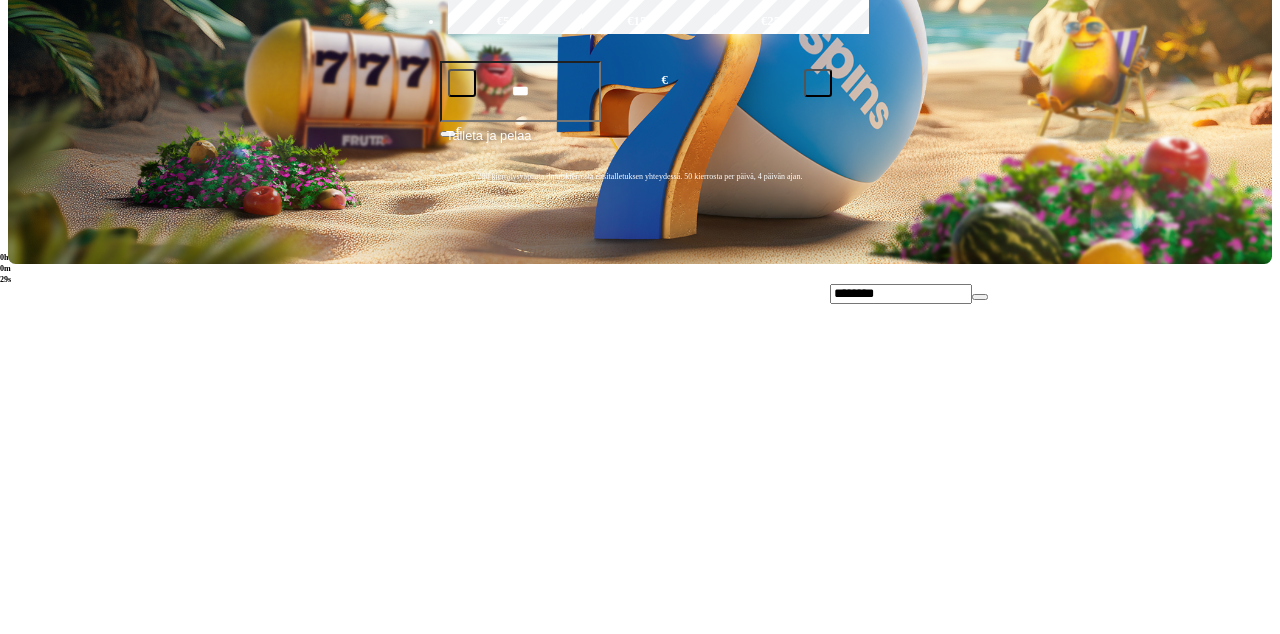 type on "********" 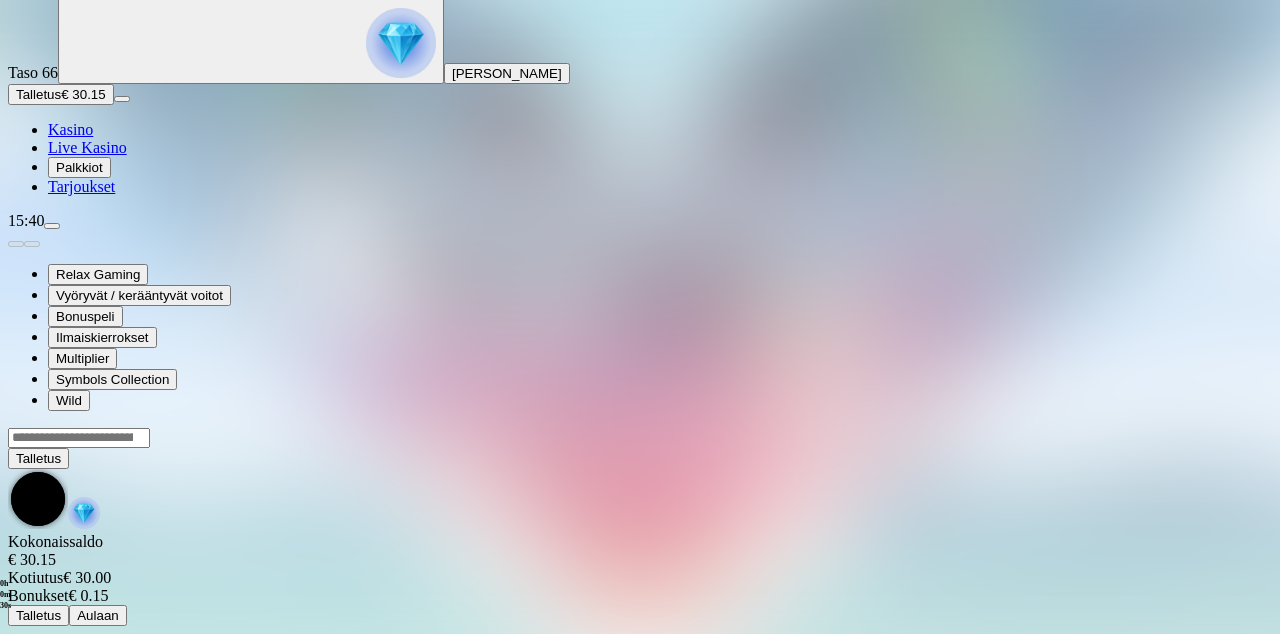 scroll, scrollTop: 0, scrollLeft: 0, axis: both 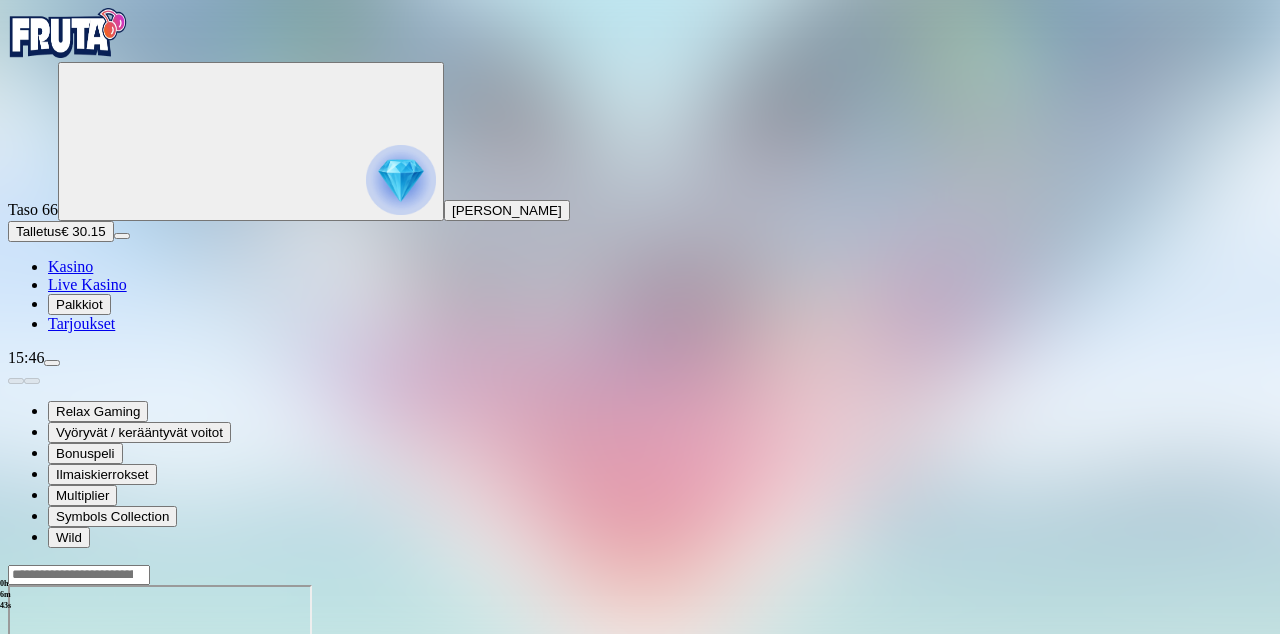 click at bounding box center (16, 757) 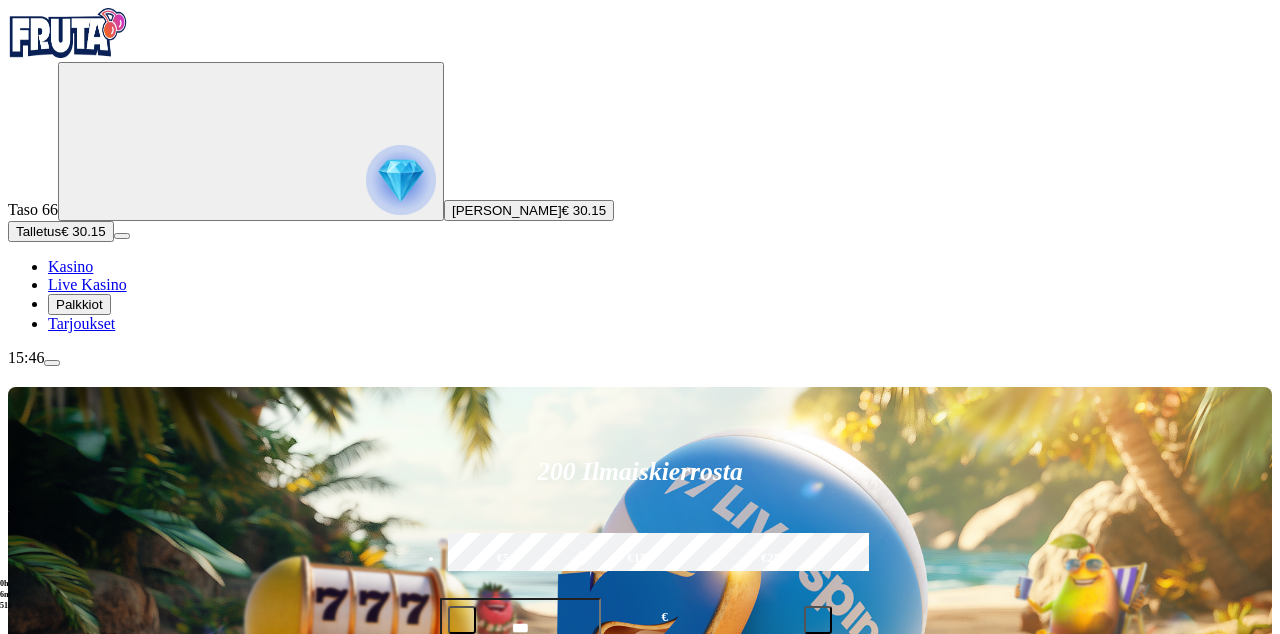 click on "Pelaa nyt" at bounding box center (77, 1594) 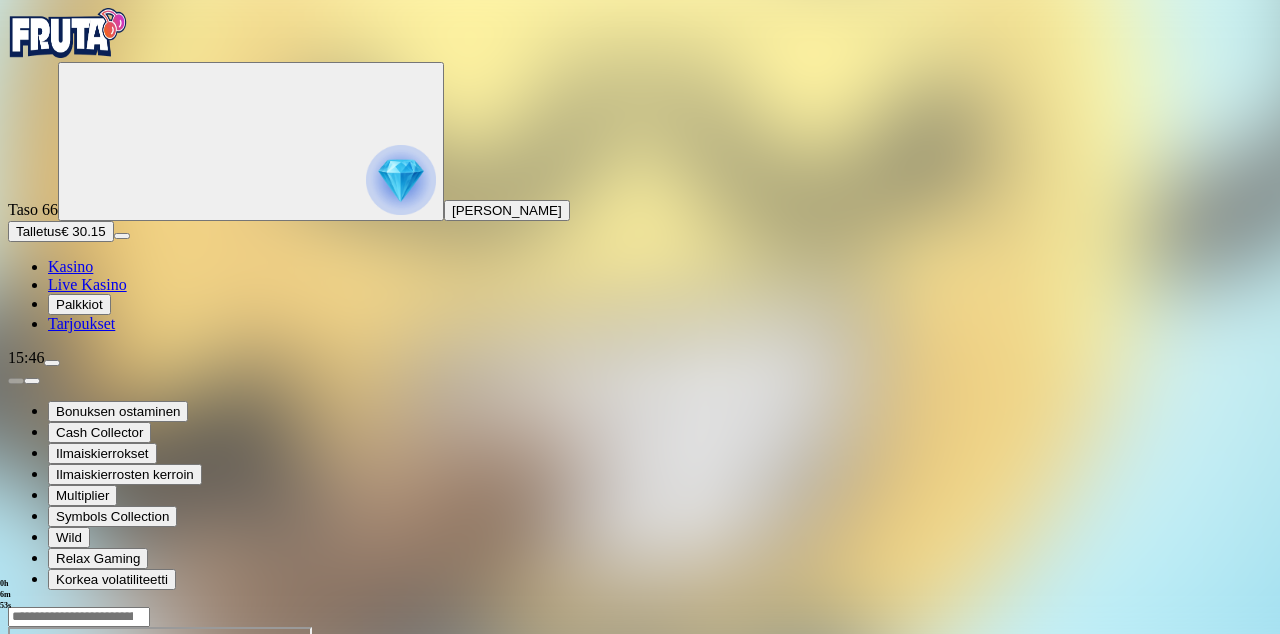 click at bounding box center [16, 799] 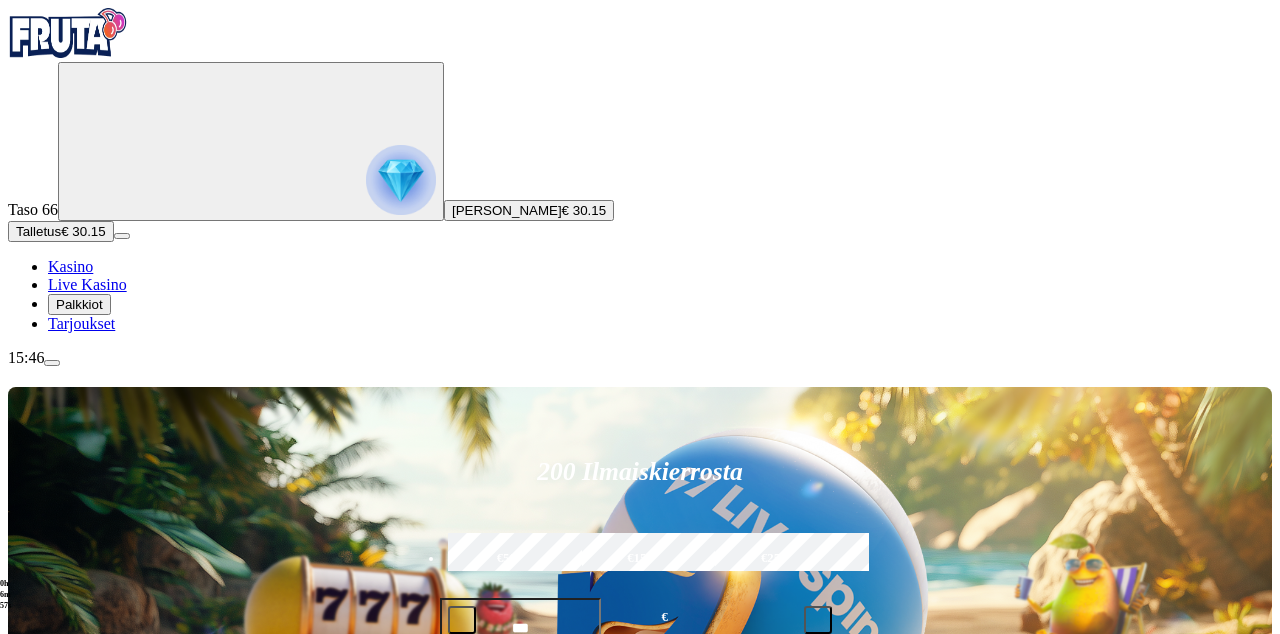 click at bounding box center [-541, 1891] 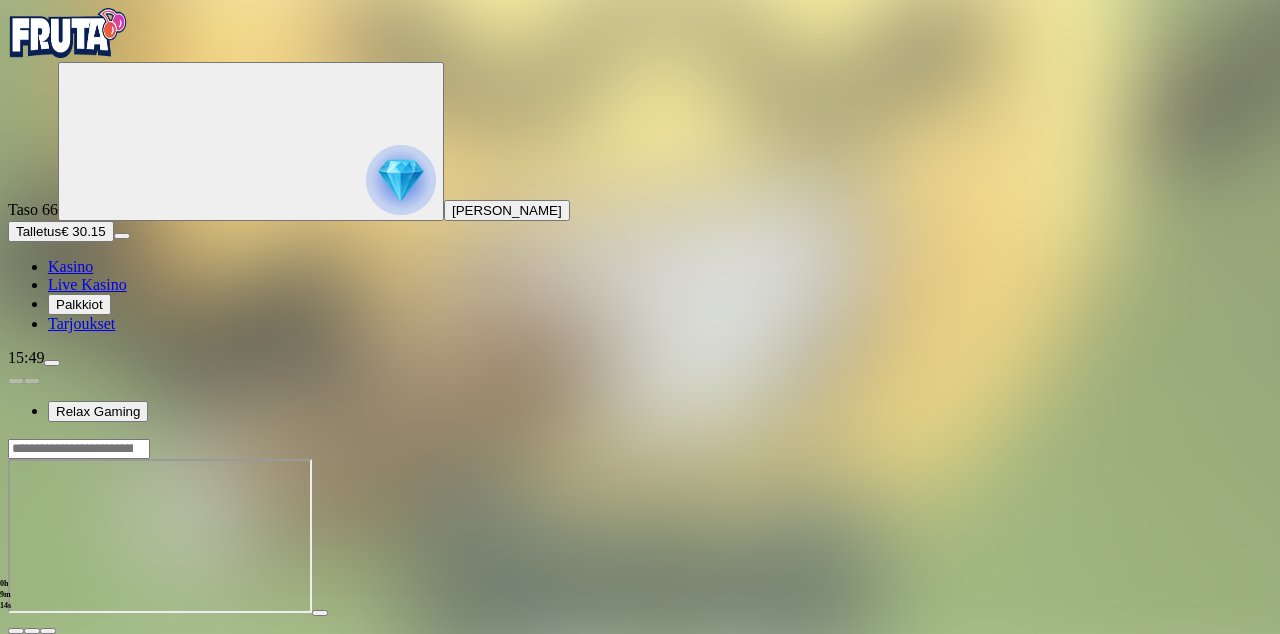click at bounding box center [16, 631] 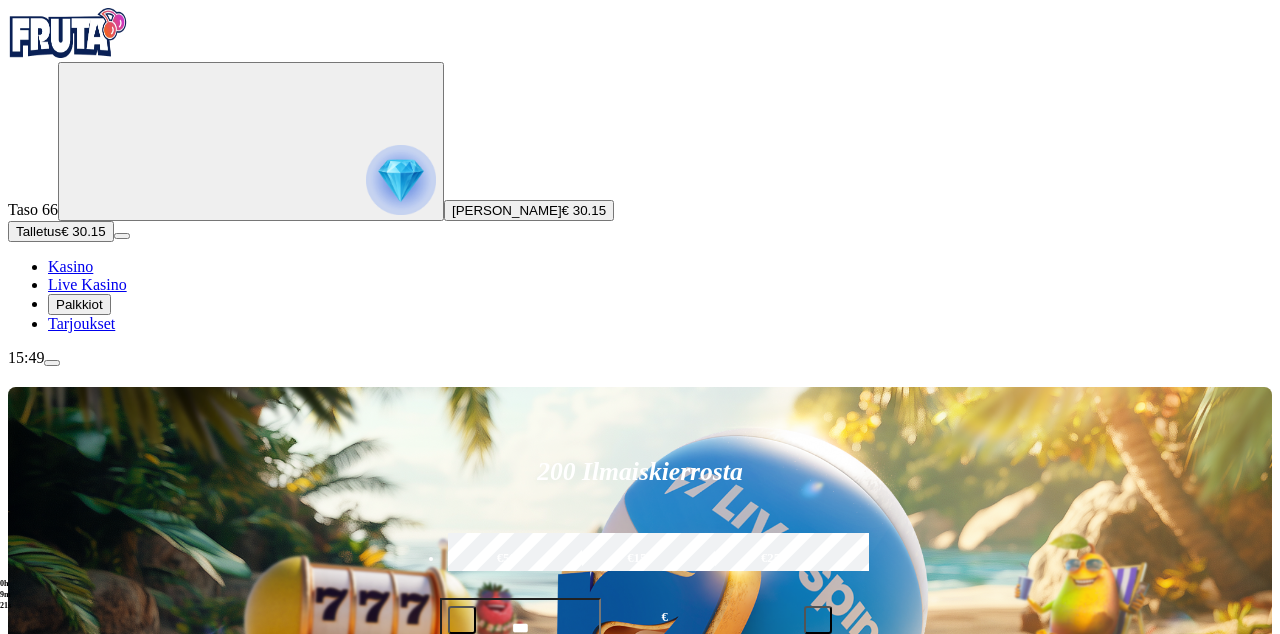 click at bounding box center [48, 1509] 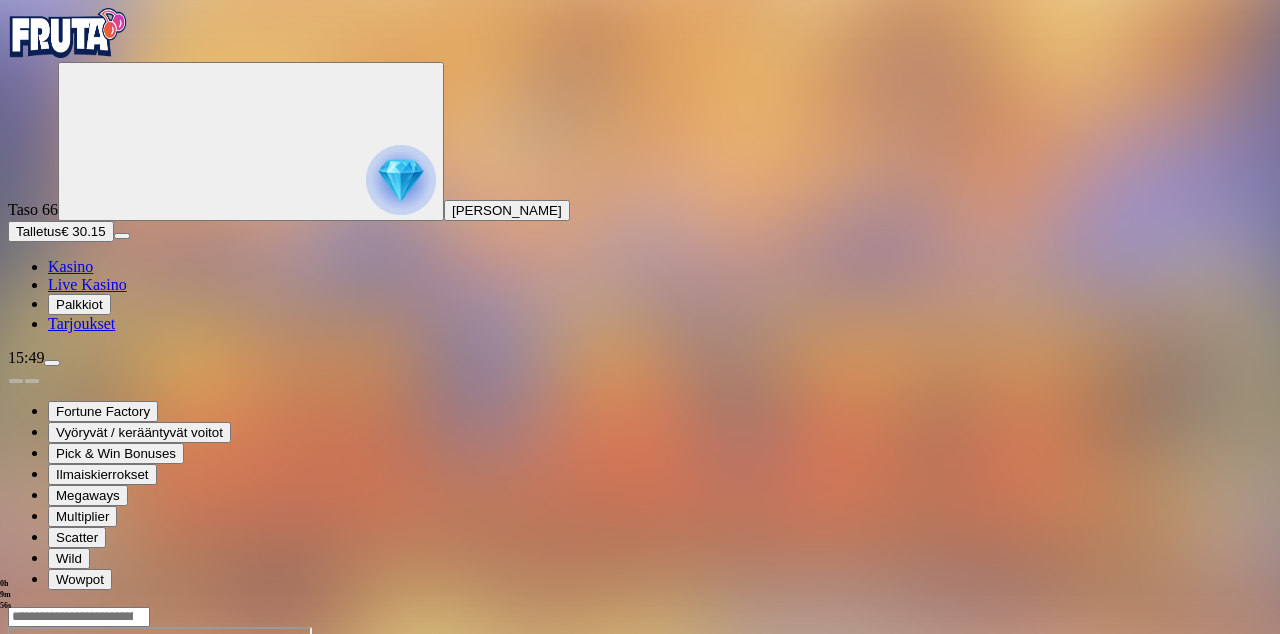 click at bounding box center [48, 799] 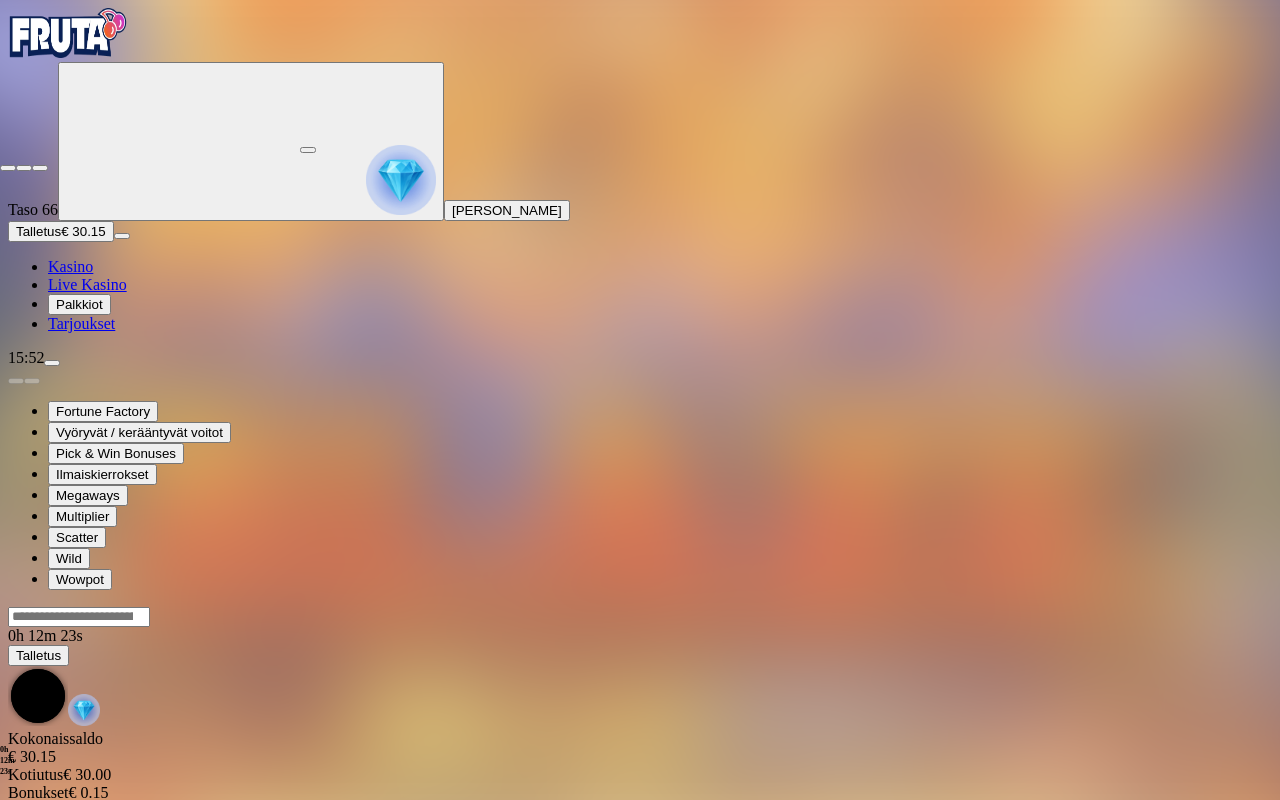 click at bounding box center (640, 163) 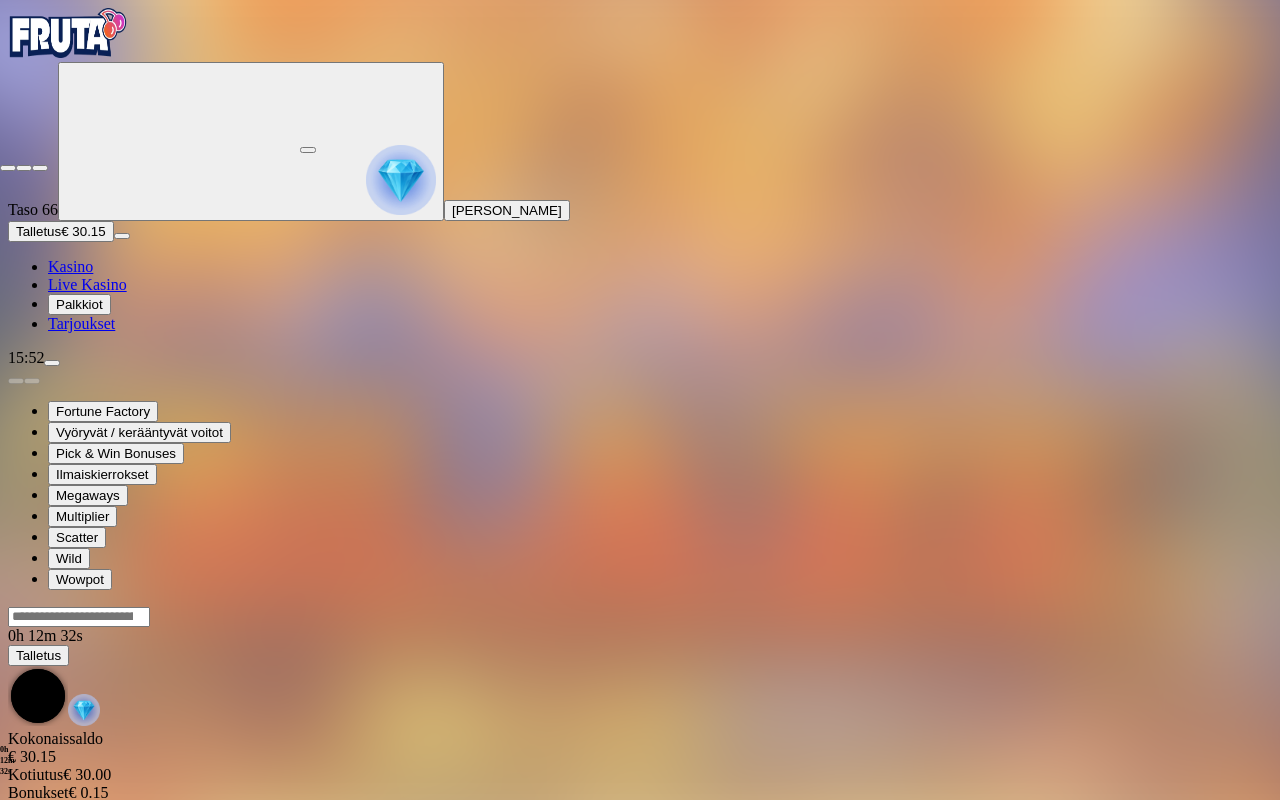 click at bounding box center [40, 168] 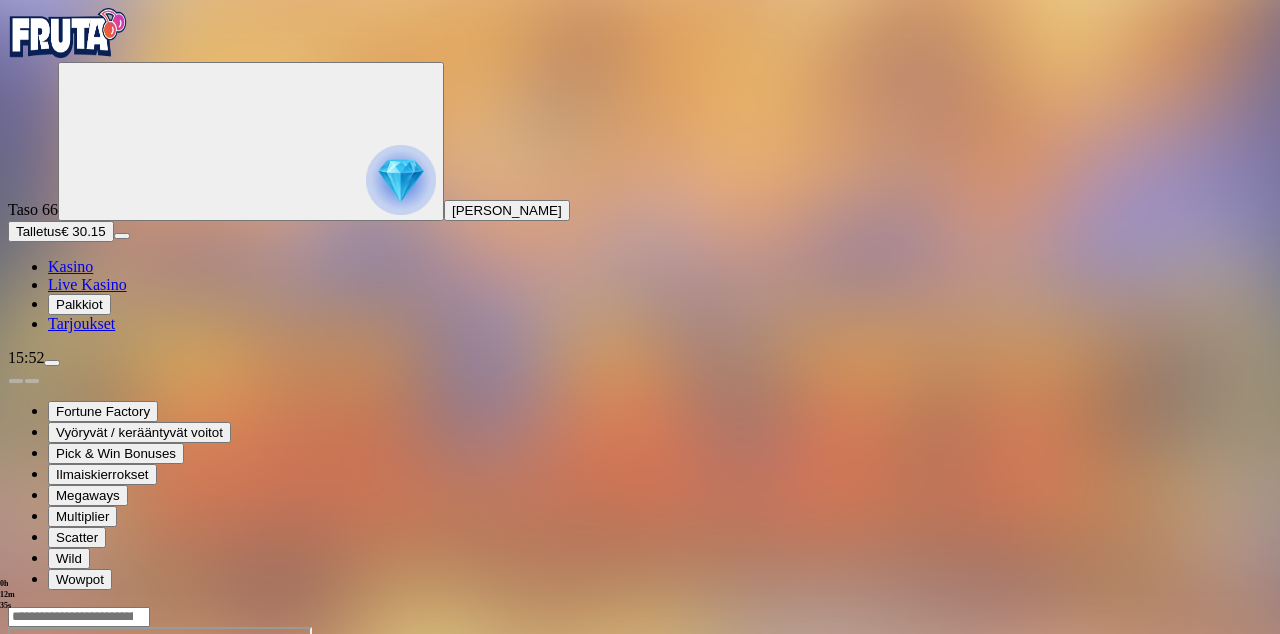click at bounding box center (16, 799) 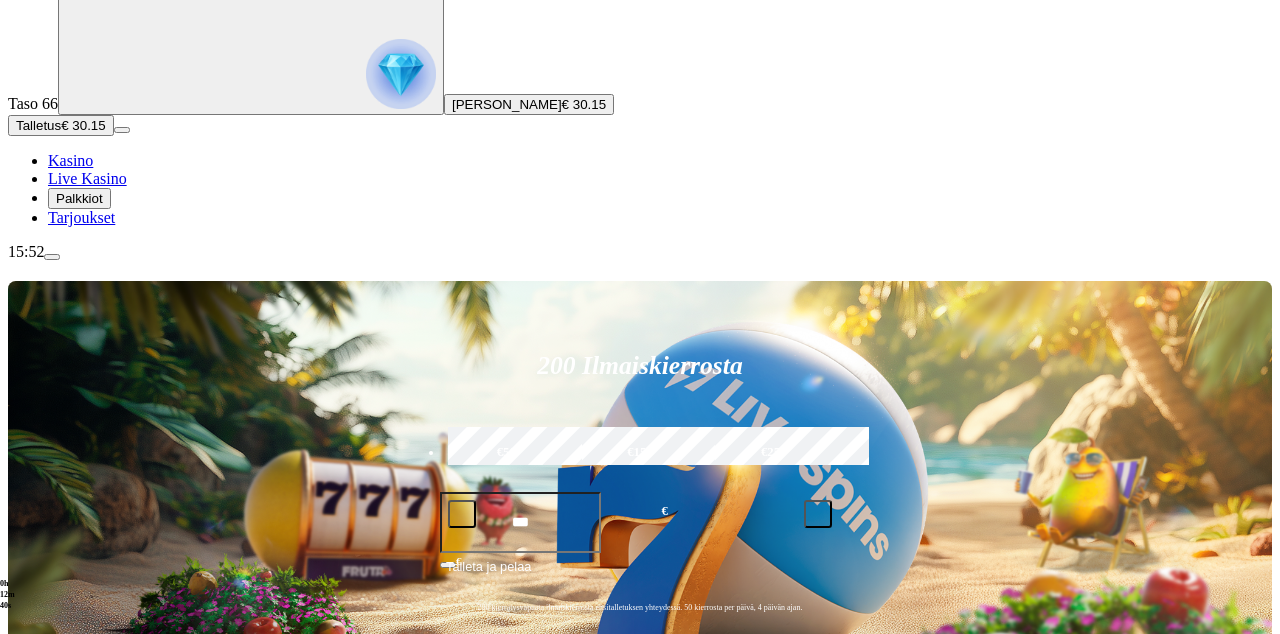 scroll, scrollTop: 107, scrollLeft: 0, axis: vertical 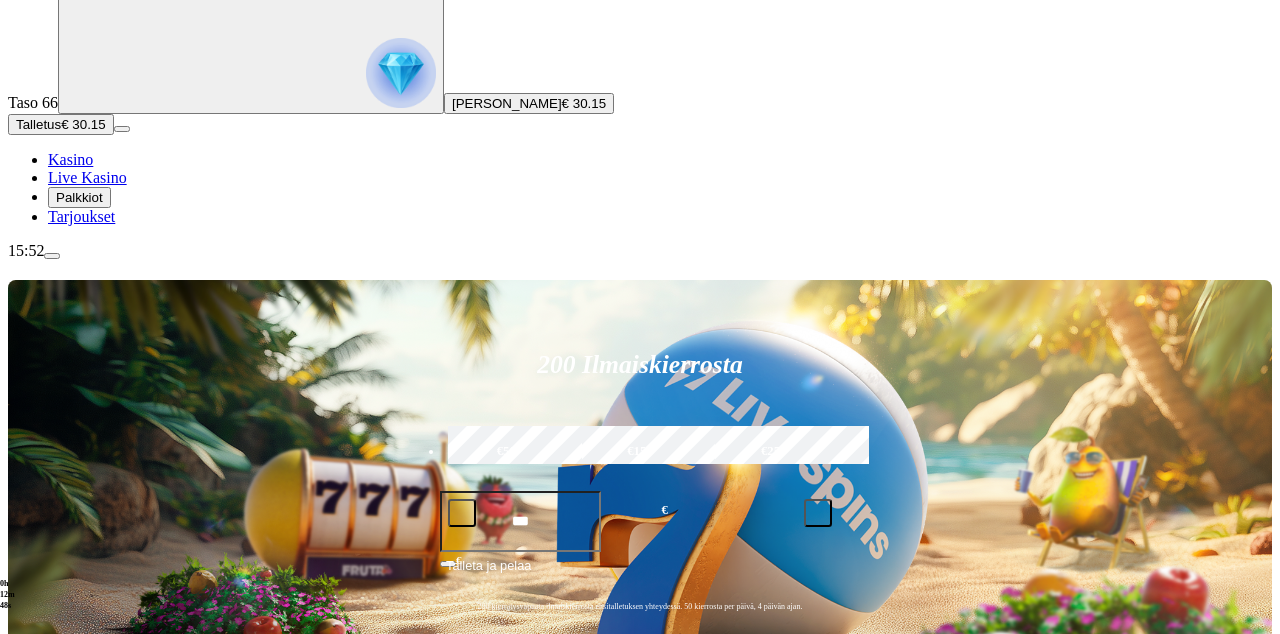 click on "Pelaa nyt" at bounding box center (77, 1106) 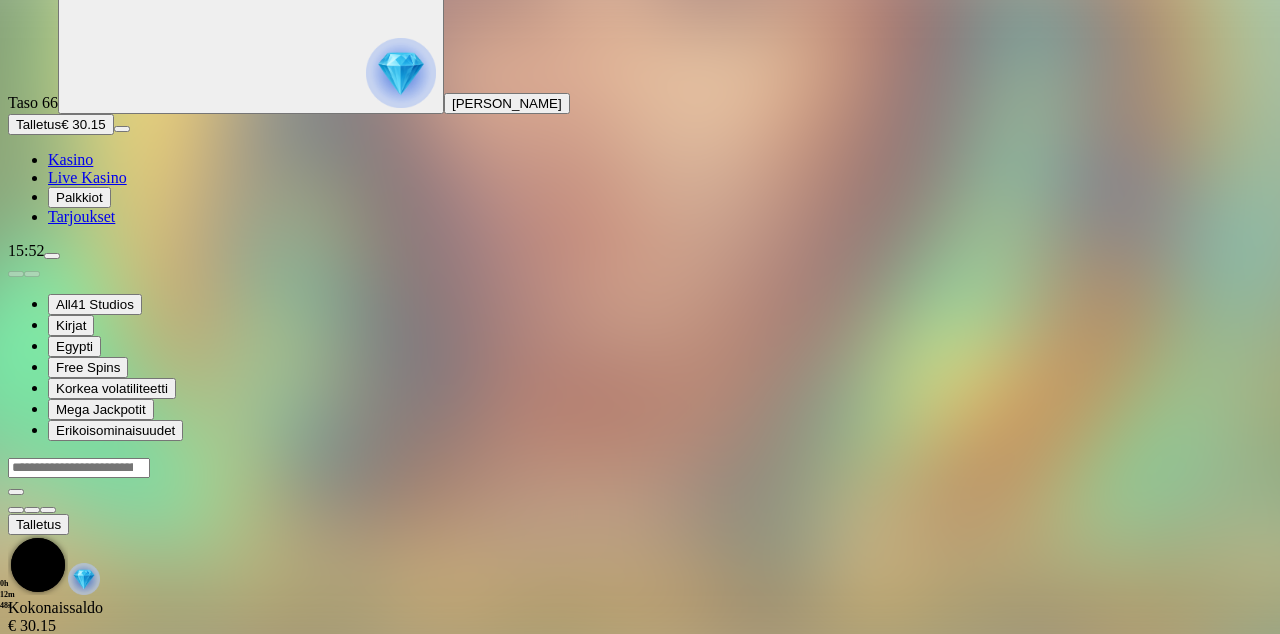 scroll, scrollTop: 0, scrollLeft: 0, axis: both 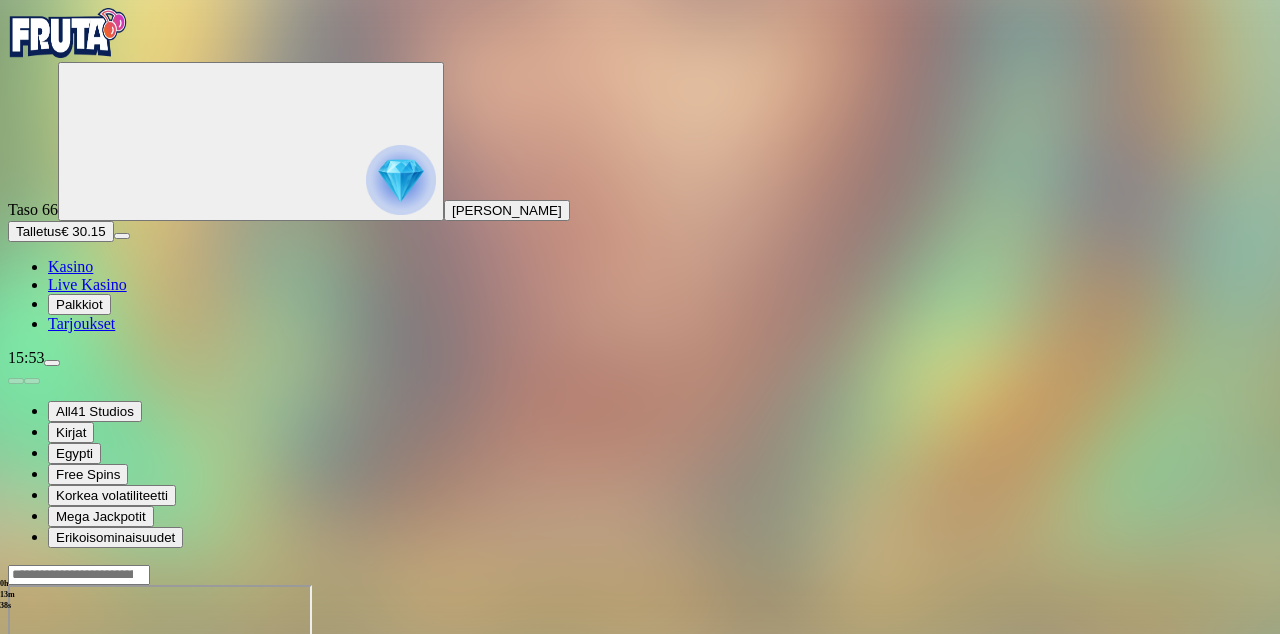 click at bounding box center (16, 757) 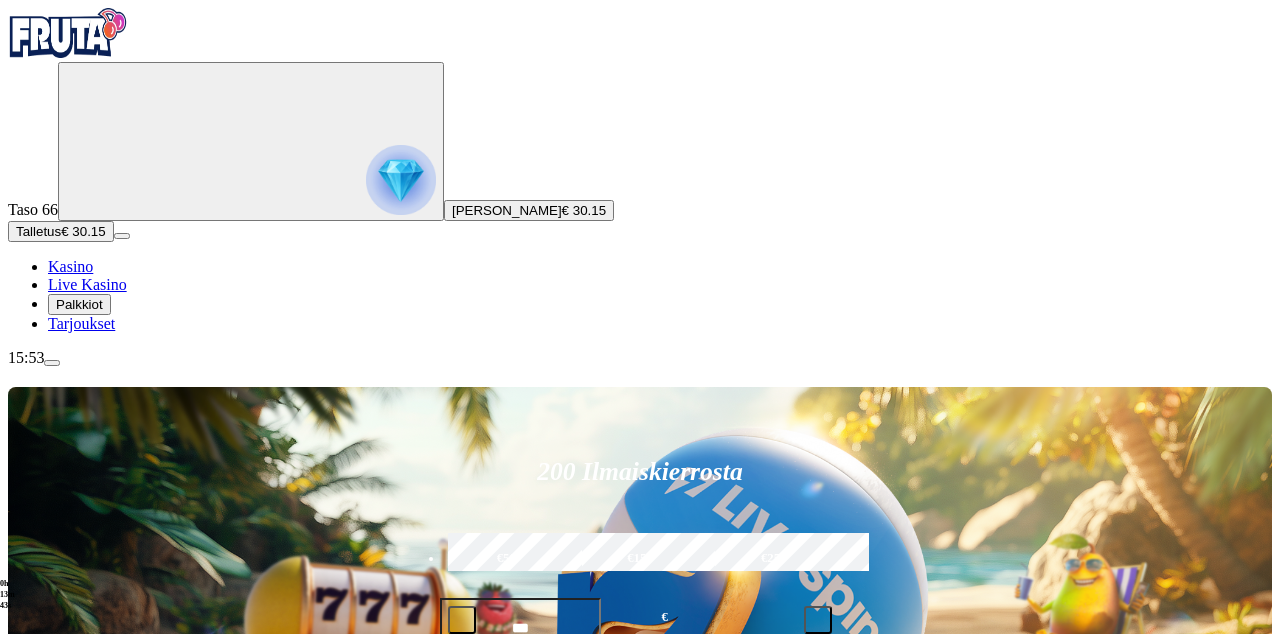 click at bounding box center (901, 899) 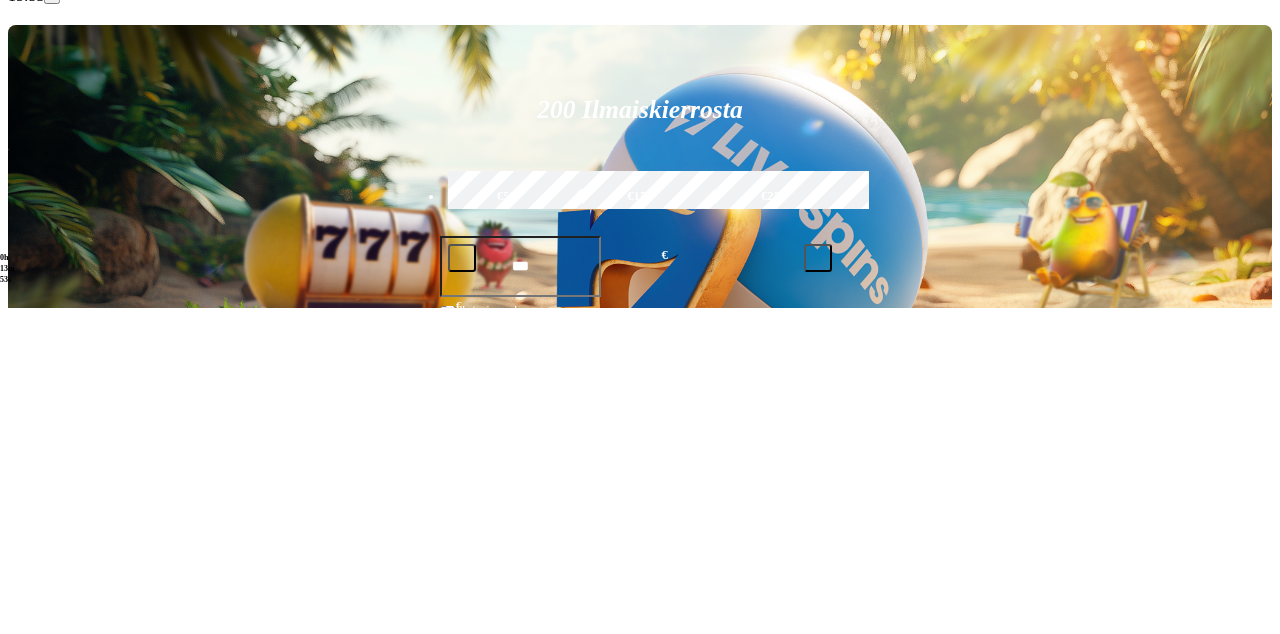 scroll, scrollTop: 38, scrollLeft: 0, axis: vertical 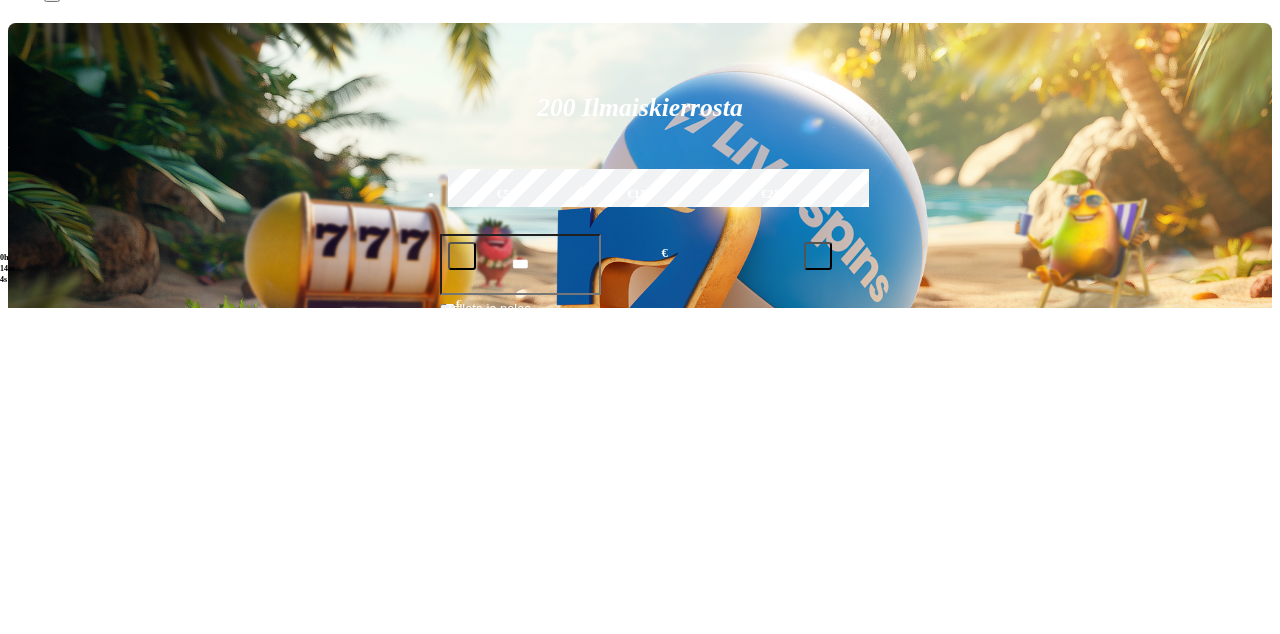 type on "*******" 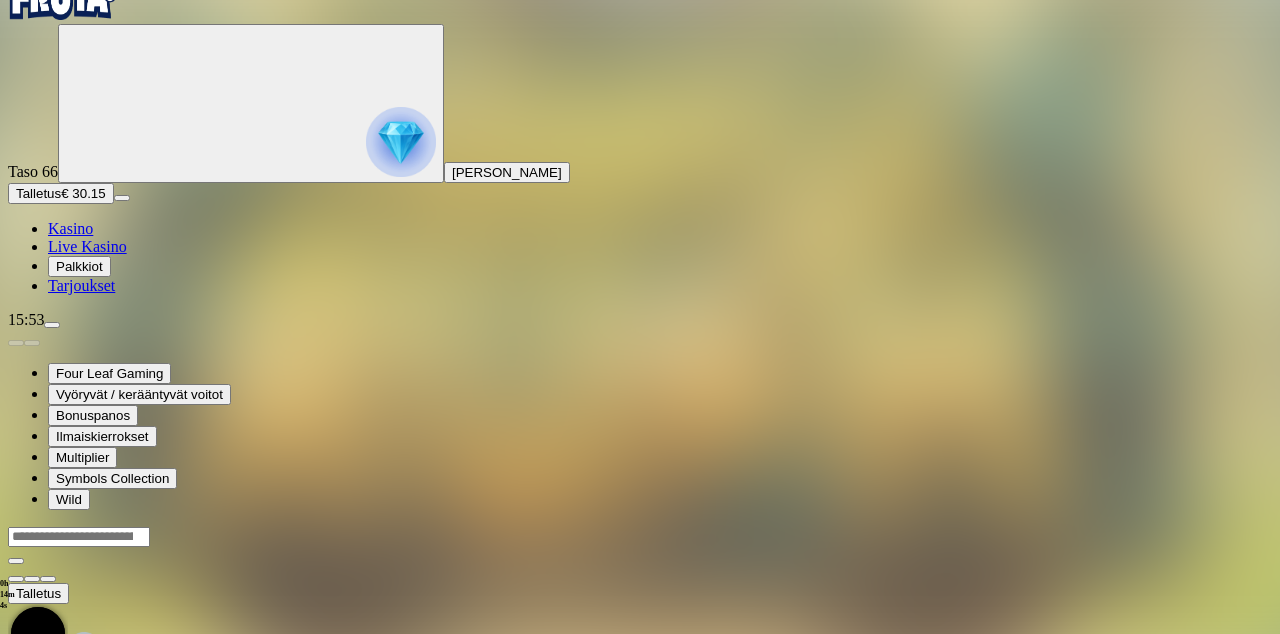 scroll, scrollTop: 0, scrollLeft: 0, axis: both 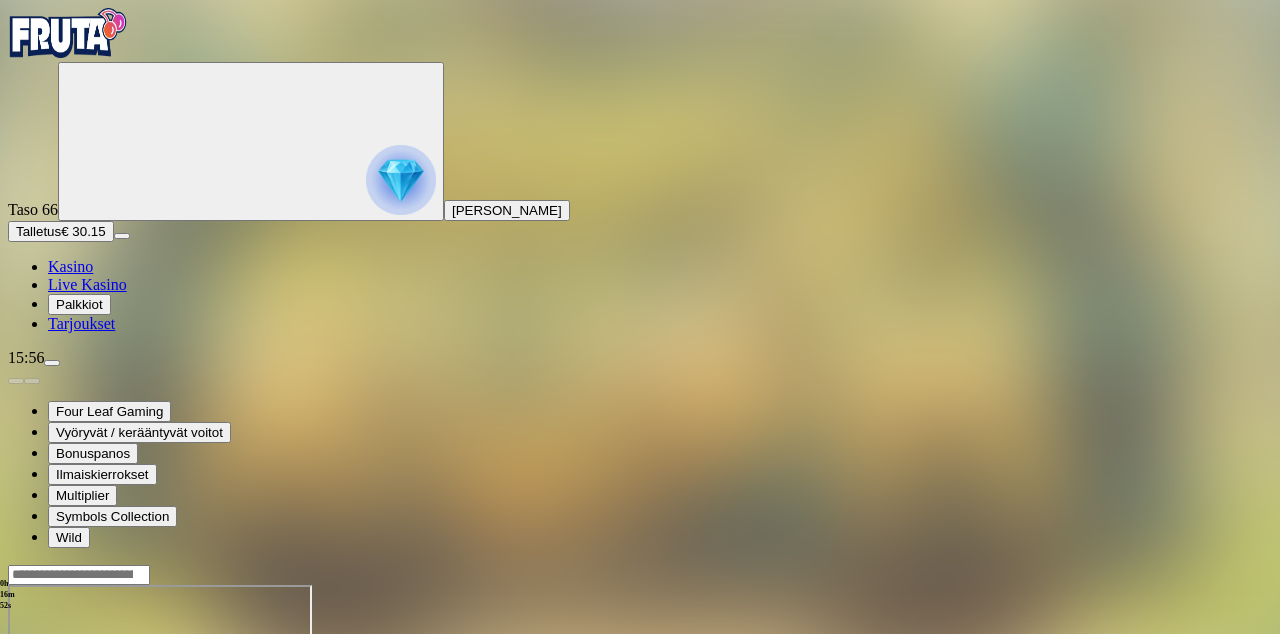 click at bounding box center [48, 757] 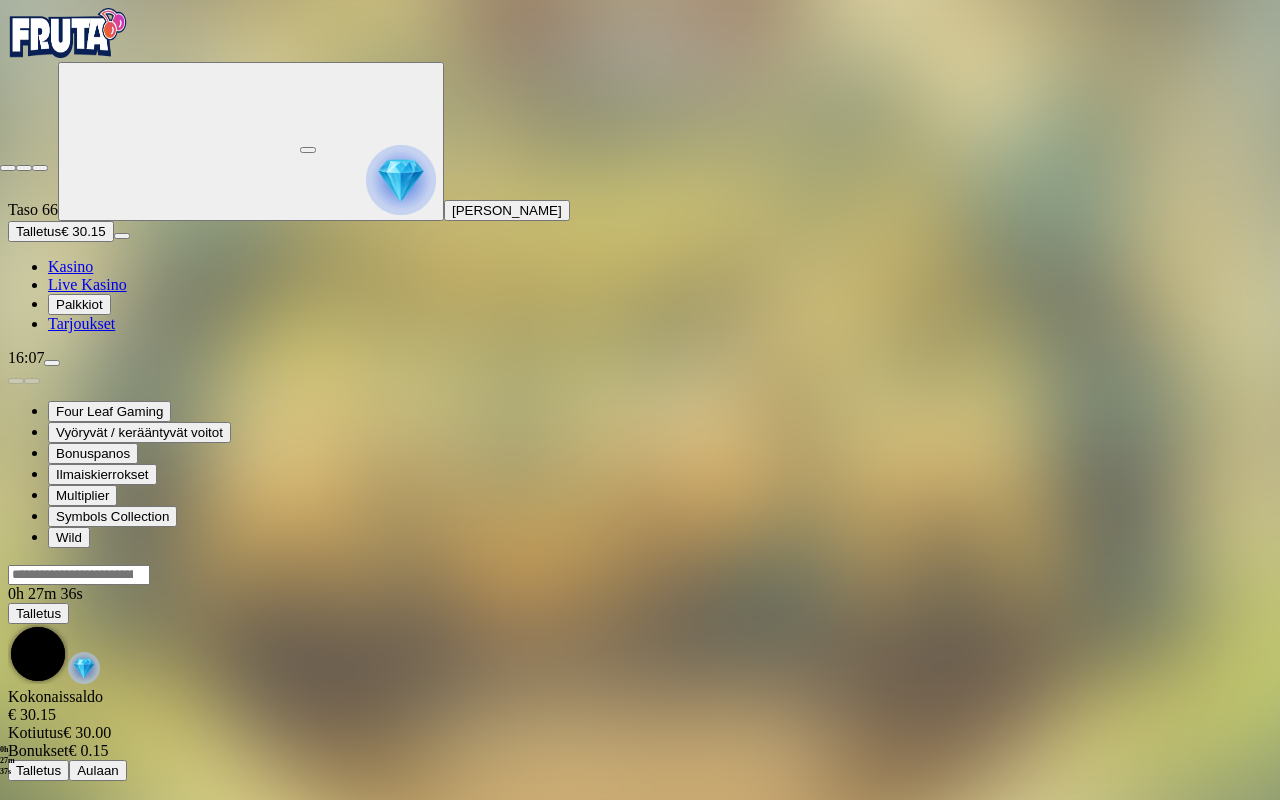 click at bounding box center (40, 168) 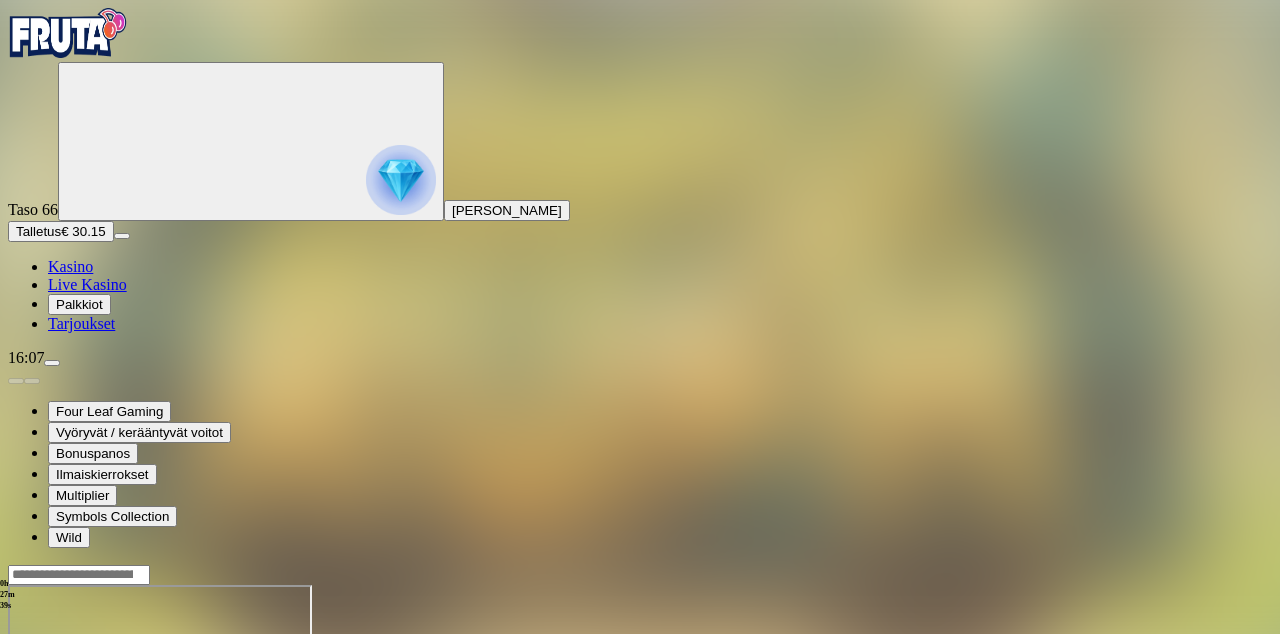 click at bounding box center (16, 757) 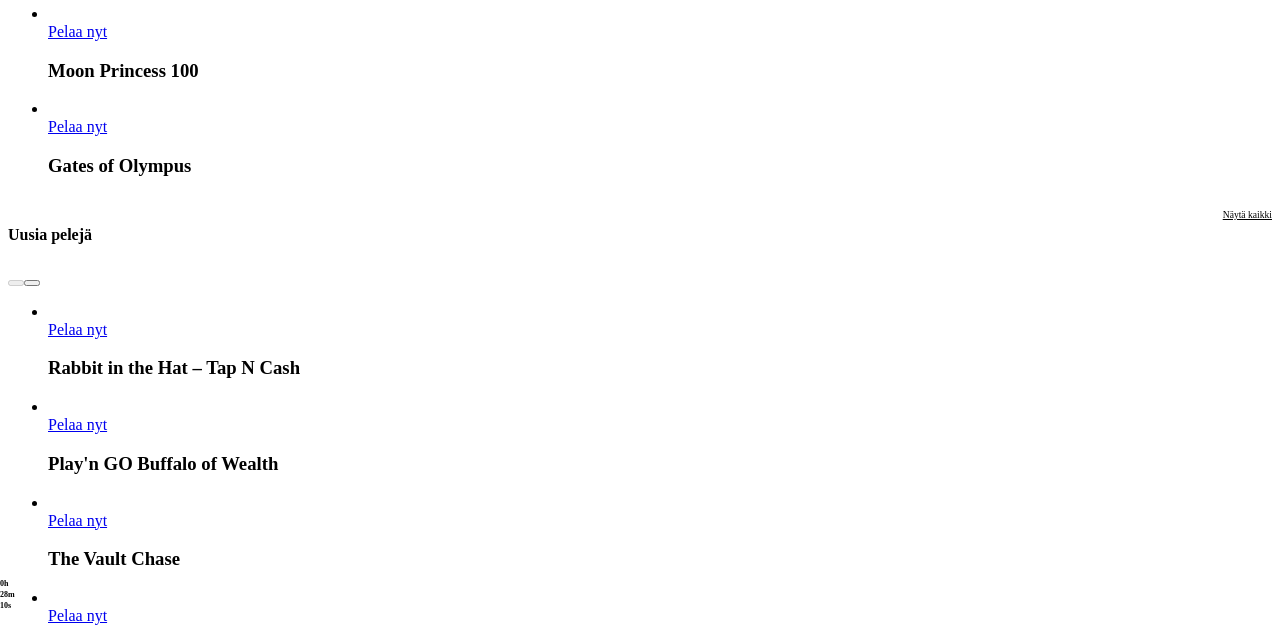 scroll, scrollTop: 3105, scrollLeft: 0, axis: vertical 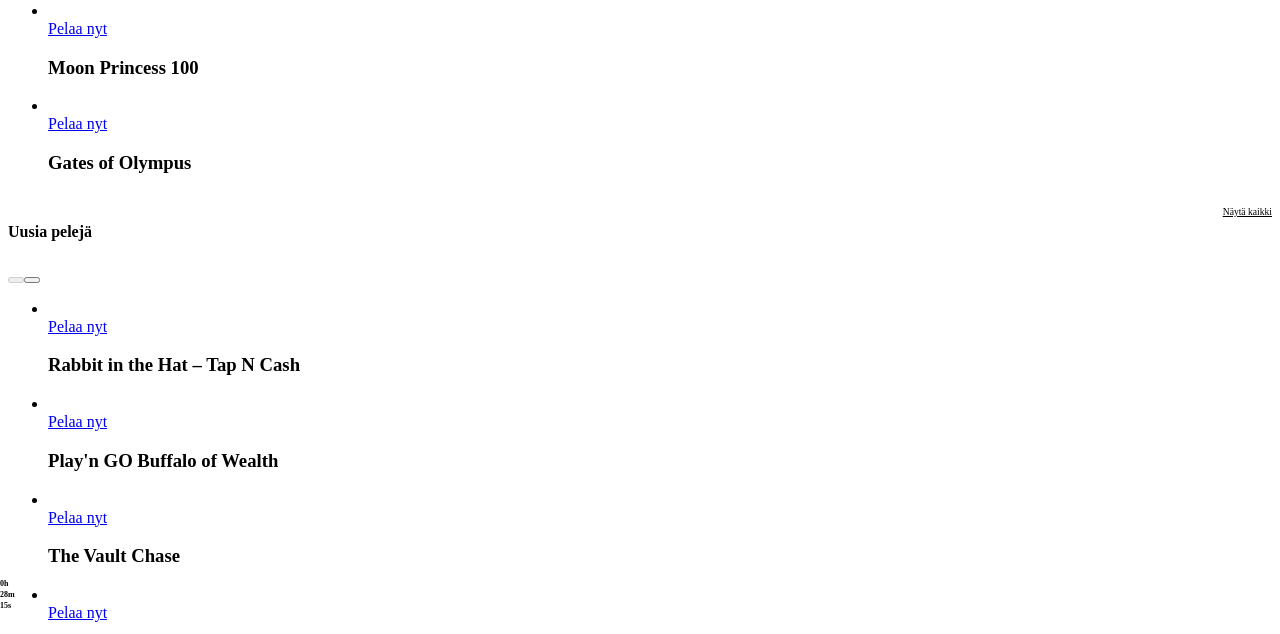 click at bounding box center (48, 23956) 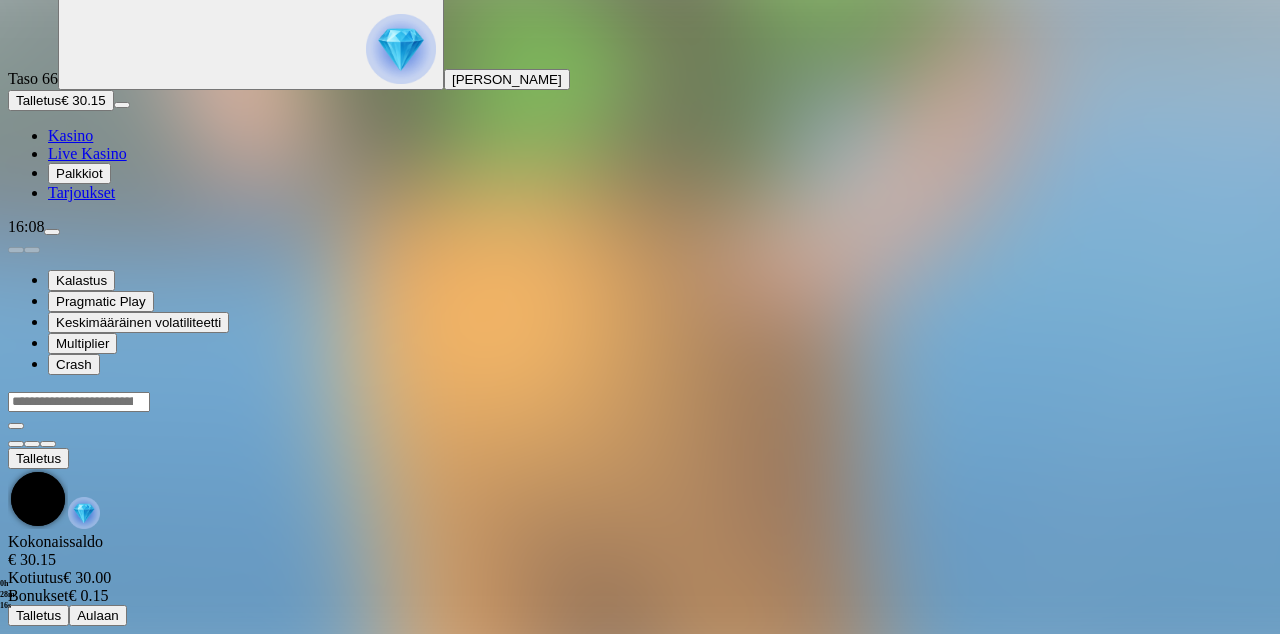 scroll, scrollTop: 0, scrollLeft: 0, axis: both 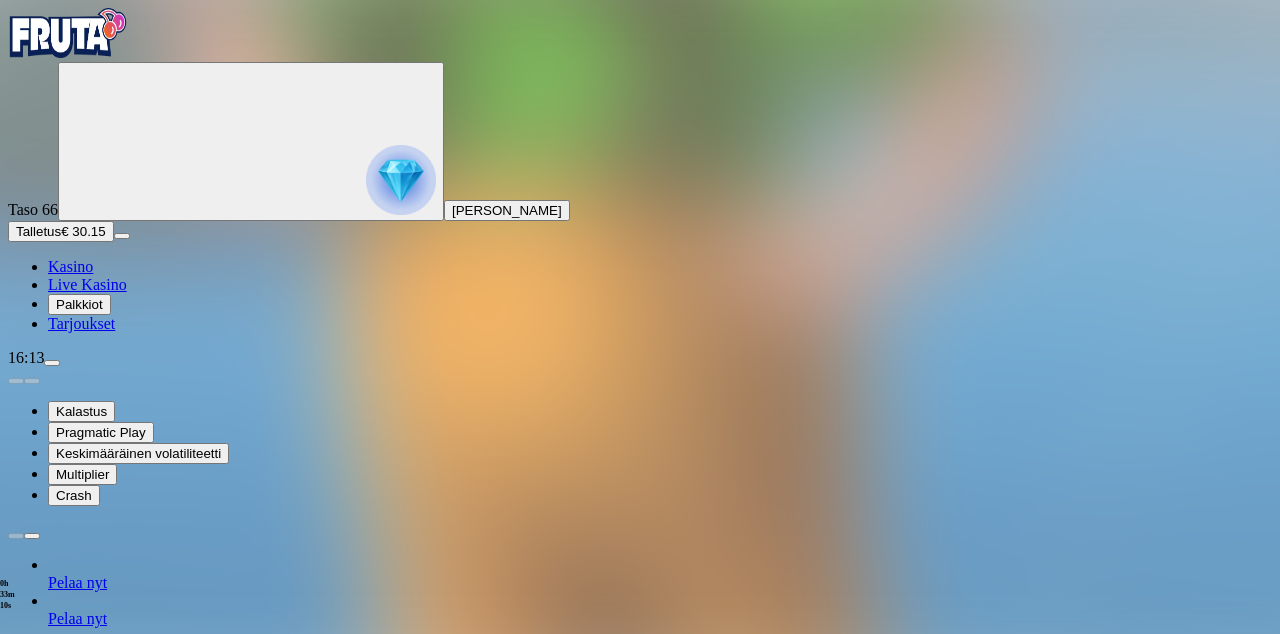 click at bounding box center (16, 1305) 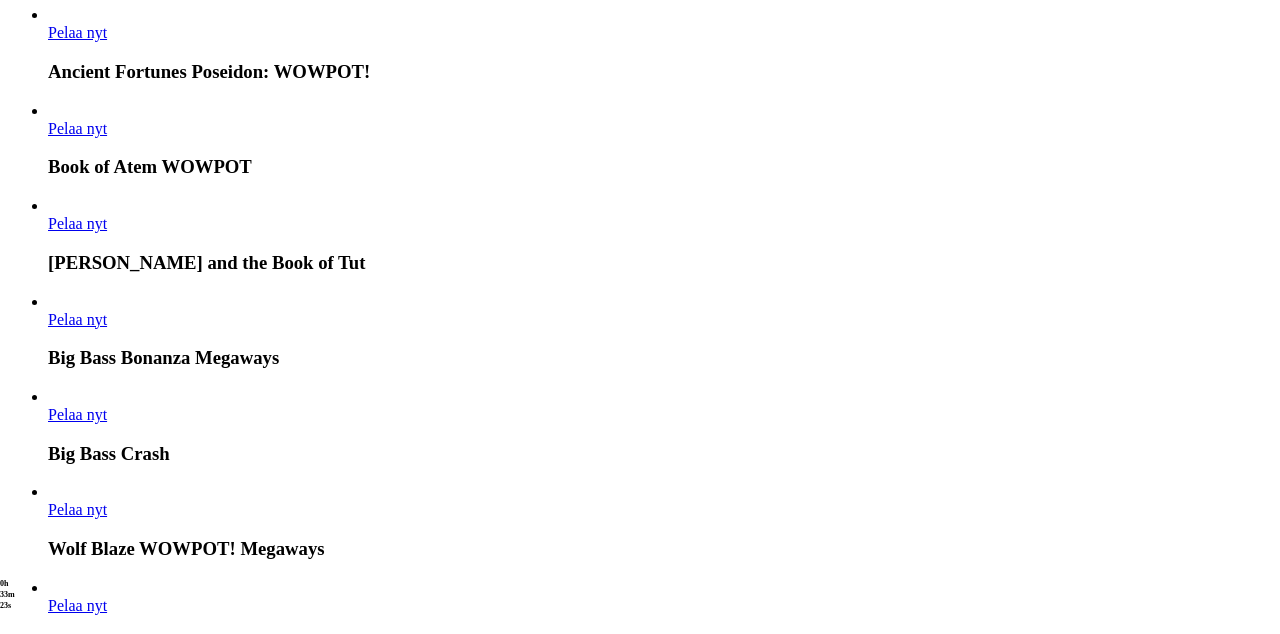 scroll, scrollTop: 1083, scrollLeft: 0, axis: vertical 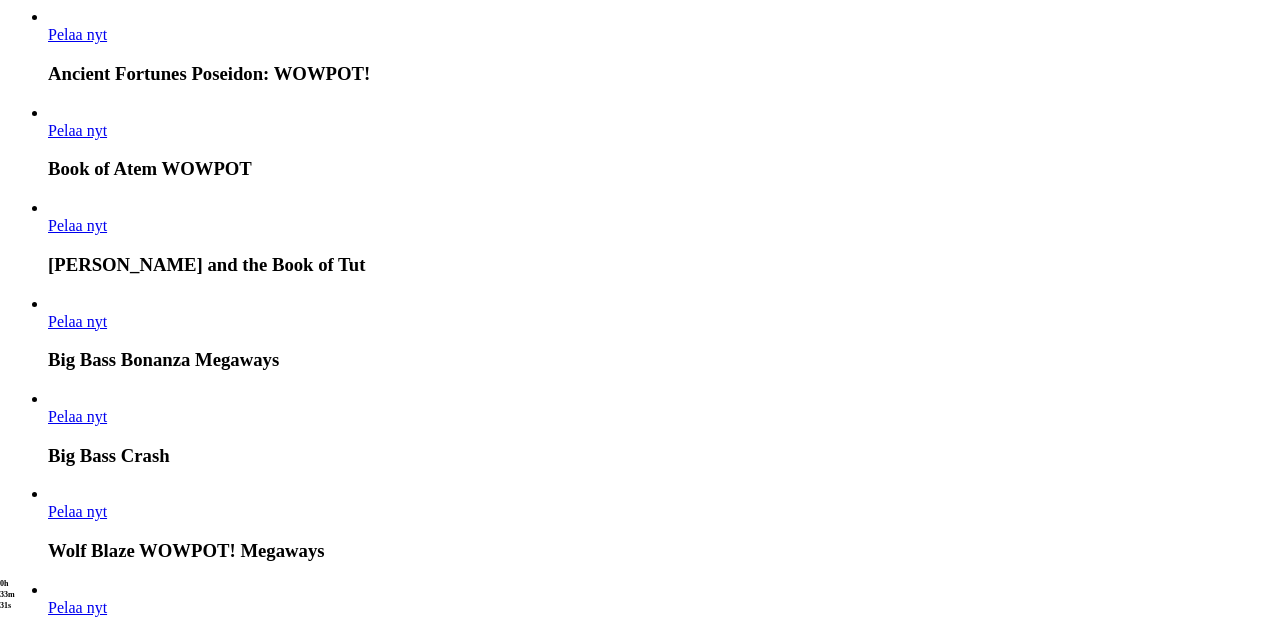click at bounding box center (-279, 15100) 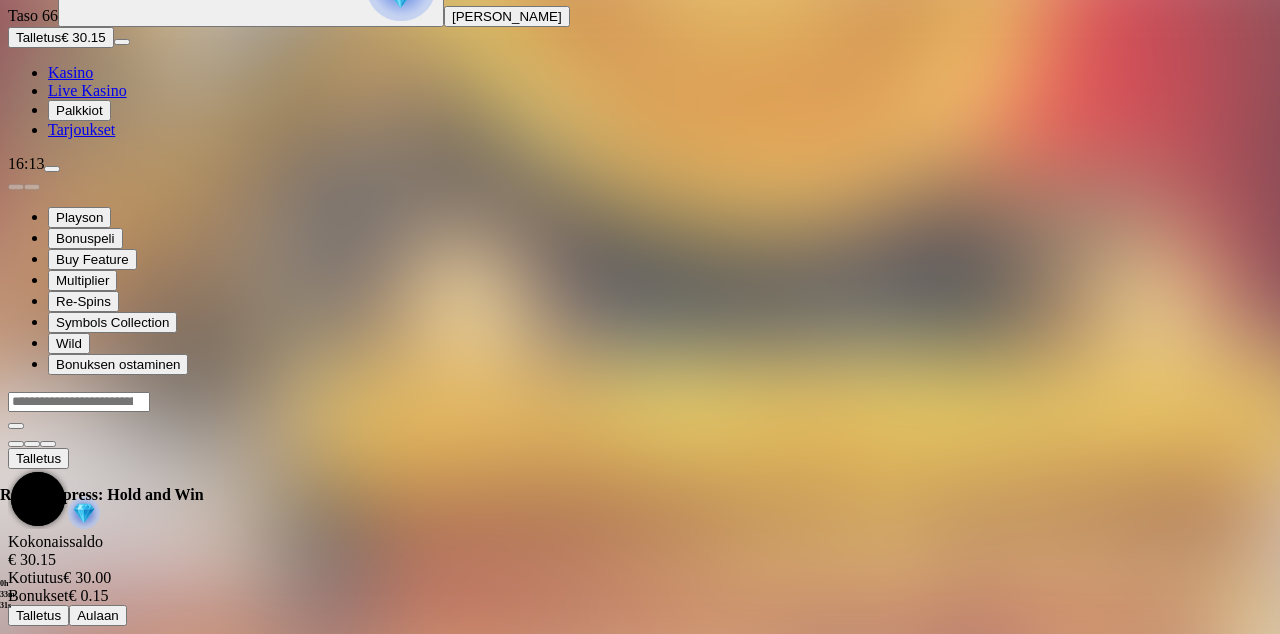 scroll, scrollTop: 0, scrollLeft: 0, axis: both 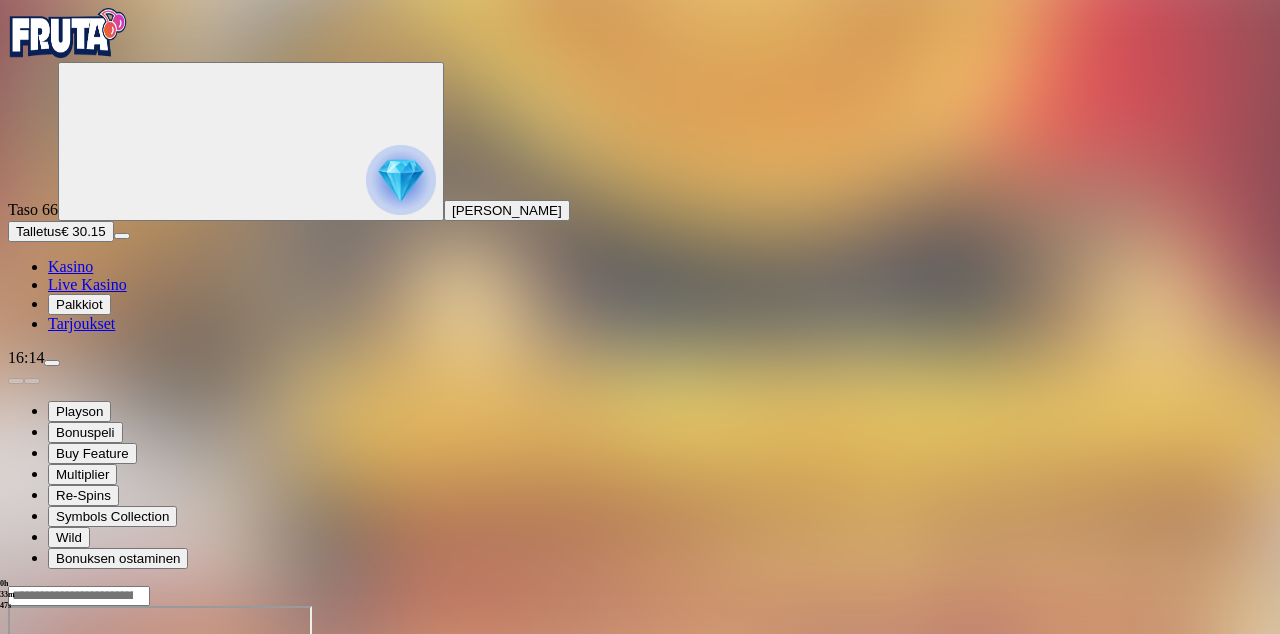 click at bounding box center (16, 778) 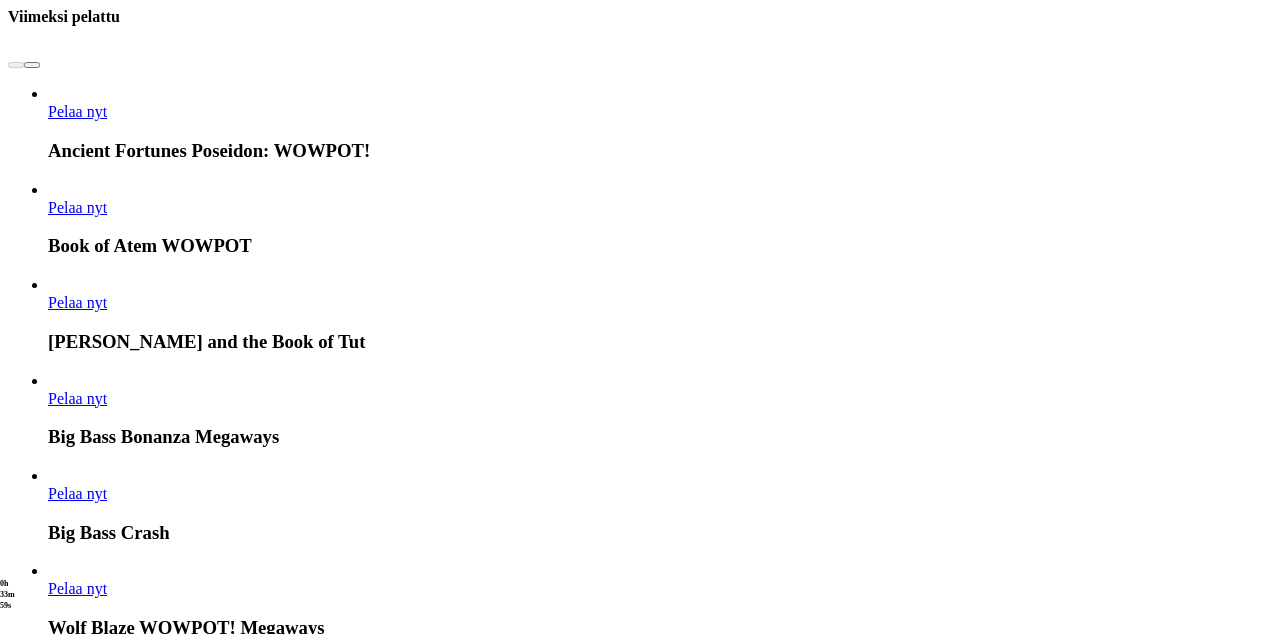 scroll, scrollTop: 1004, scrollLeft: 0, axis: vertical 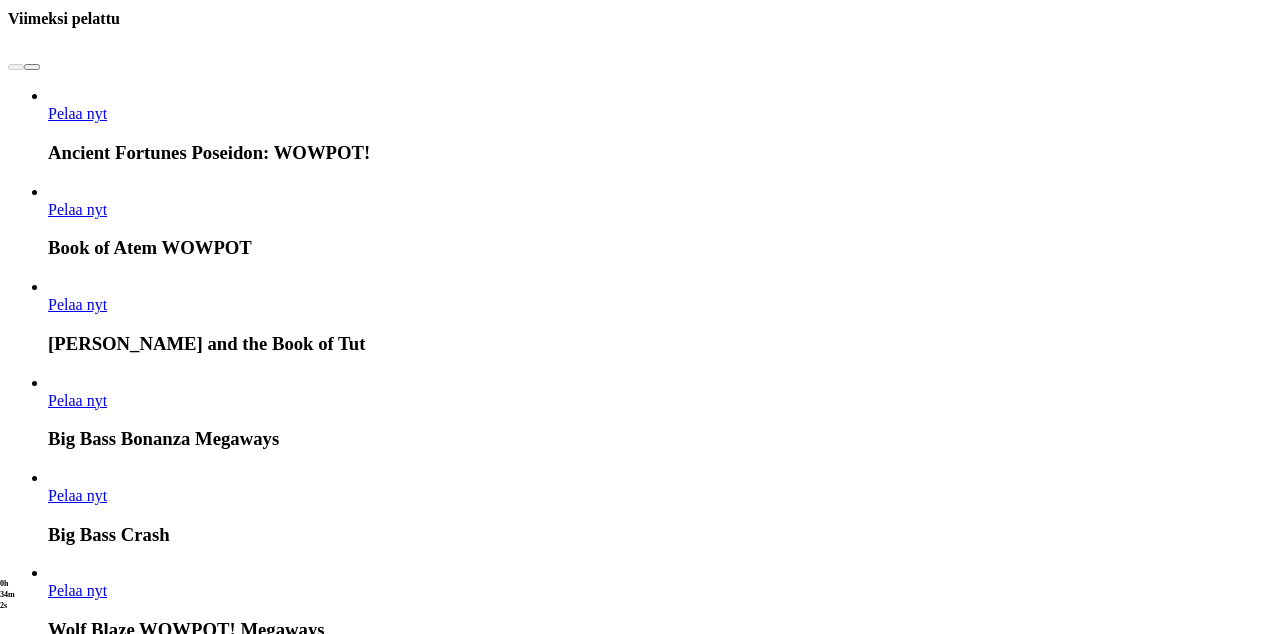 click on "Pelaa nyt" at bounding box center [77, 14787] 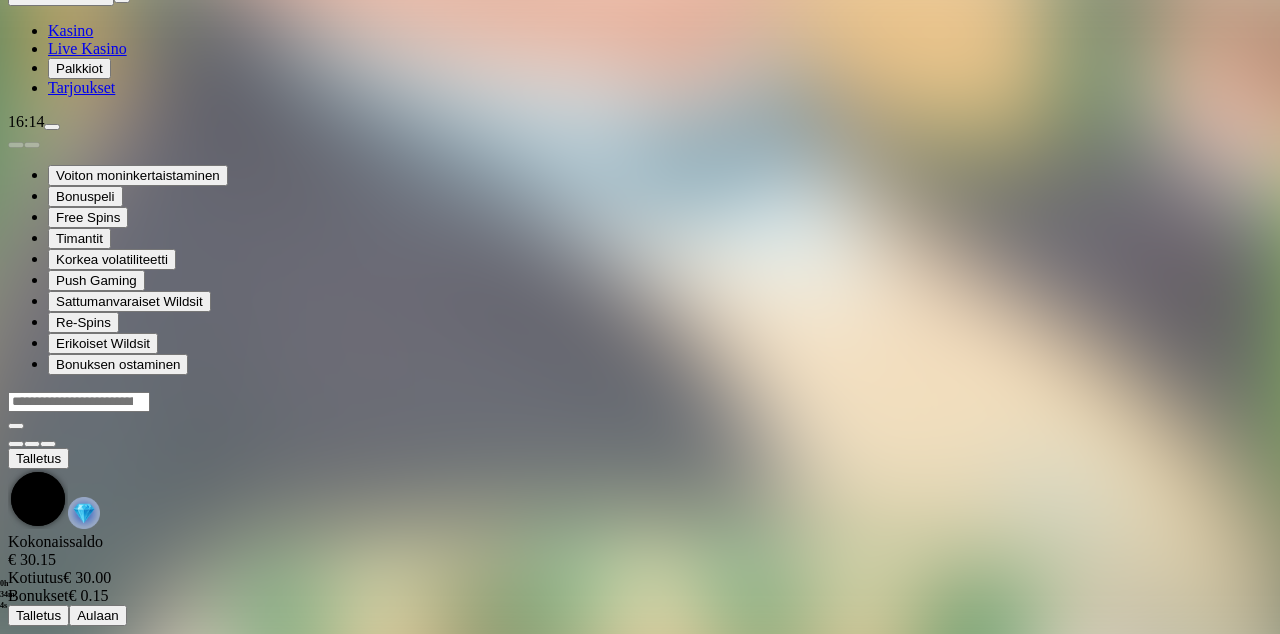 scroll, scrollTop: 0, scrollLeft: 0, axis: both 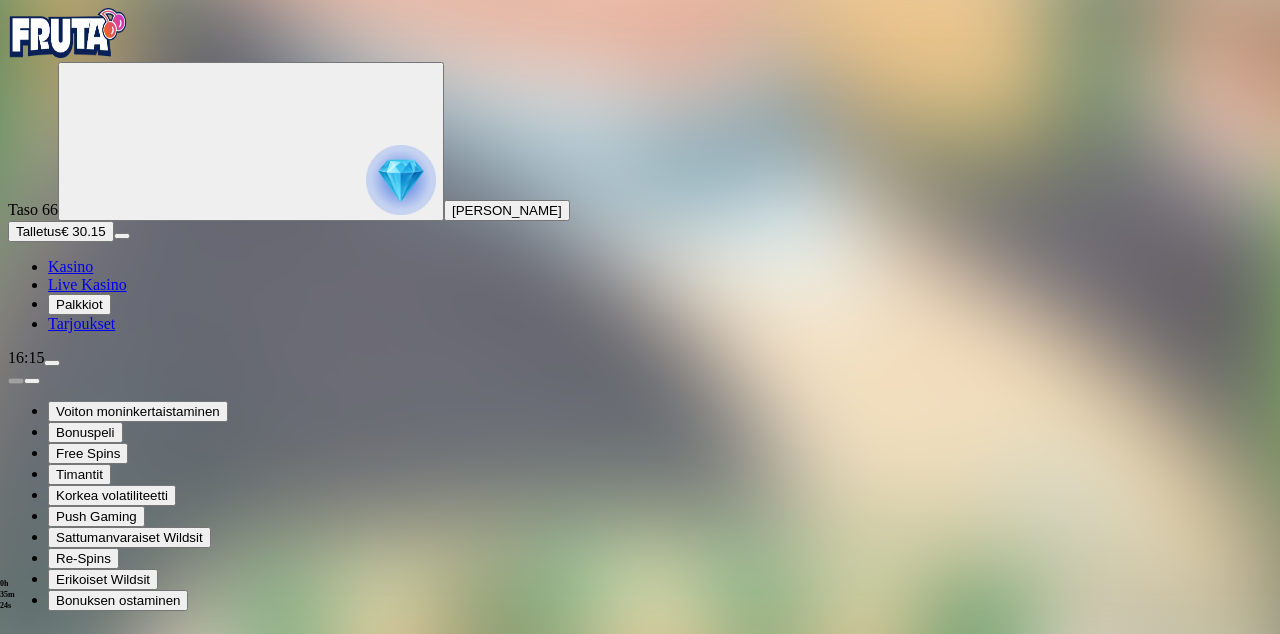 click at bounding box center (16, 1410) 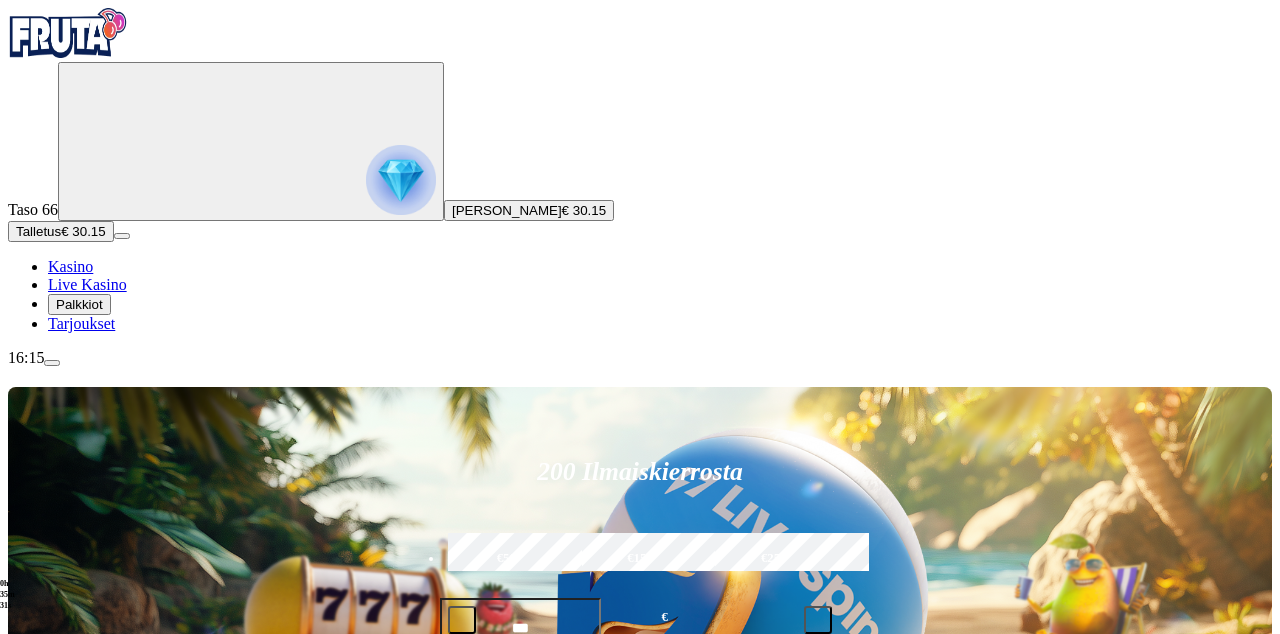 scroll, scrollTop: 102, scrollLeft: 0, axis: vertical 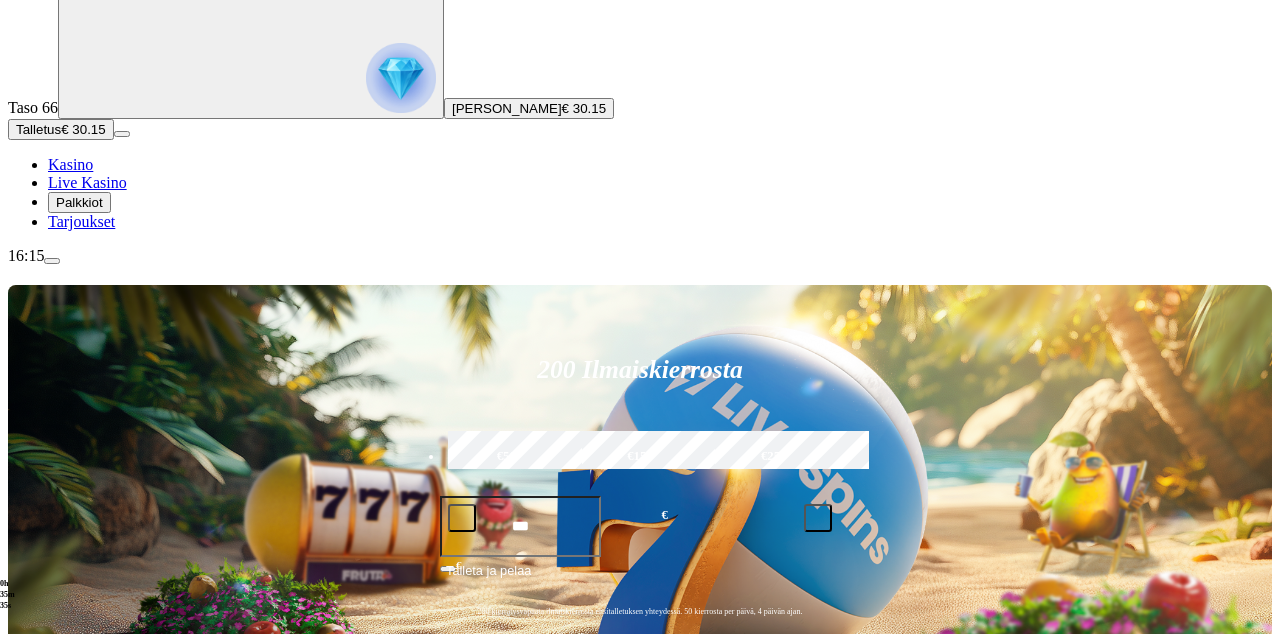 click at bounding box center [-716, 1980] 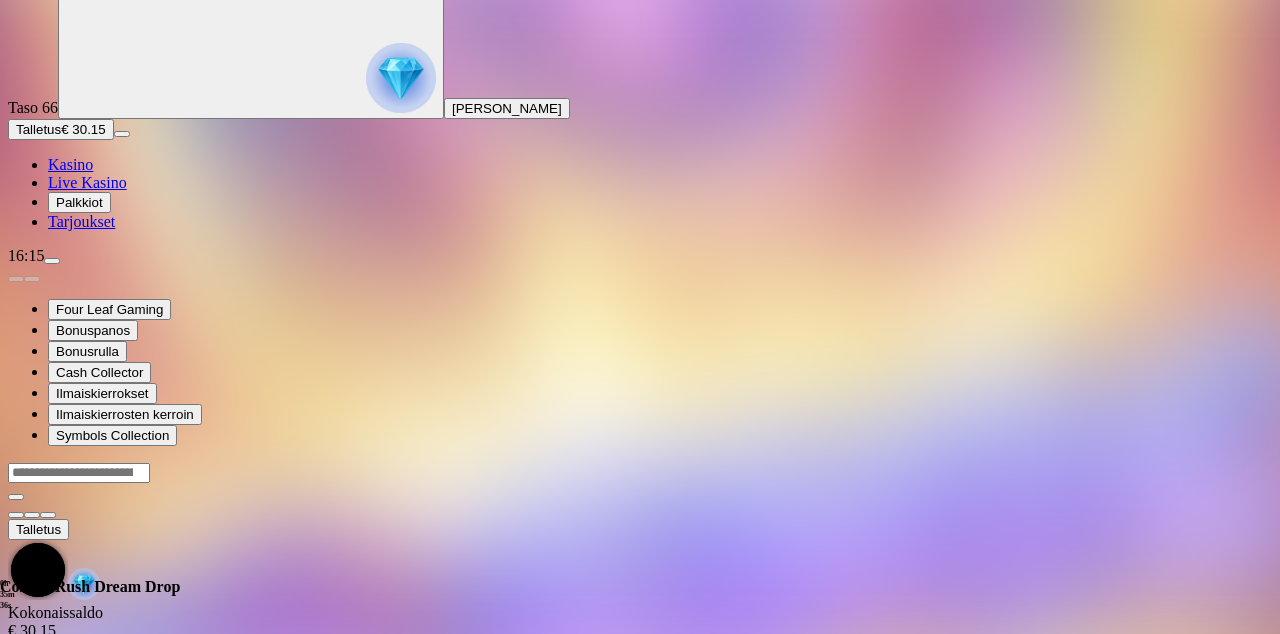 scroll, scrollTop: 0, scrollLeft: 0, axis: both 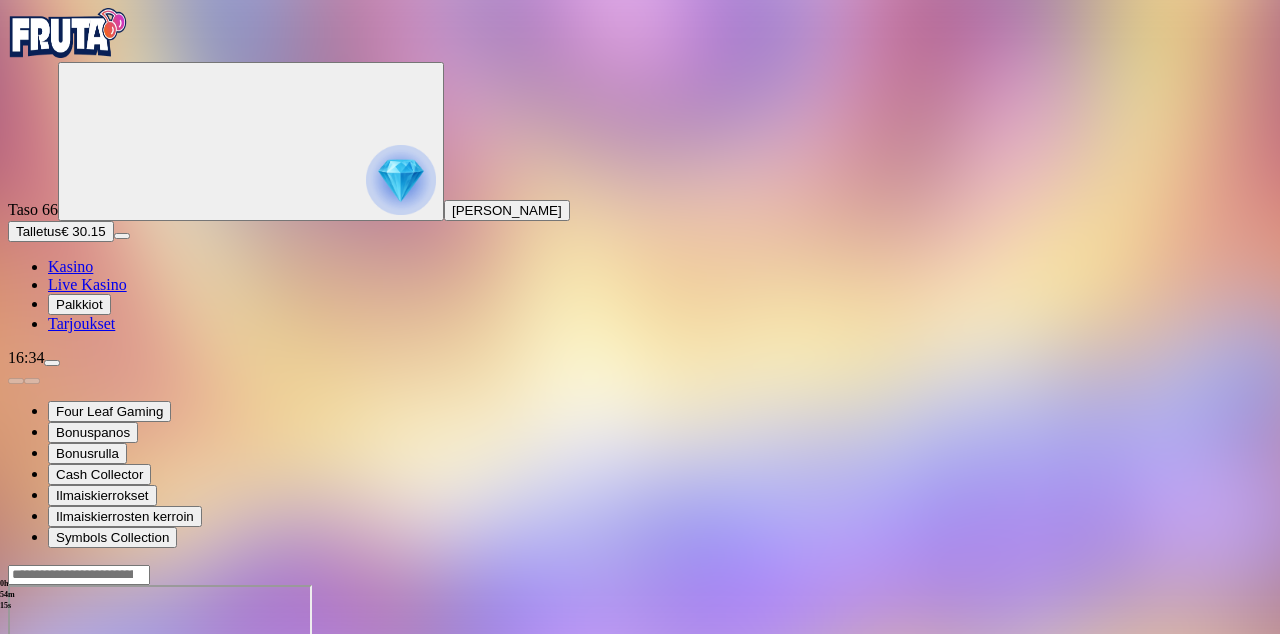 click at bounding box center [16, 757] 